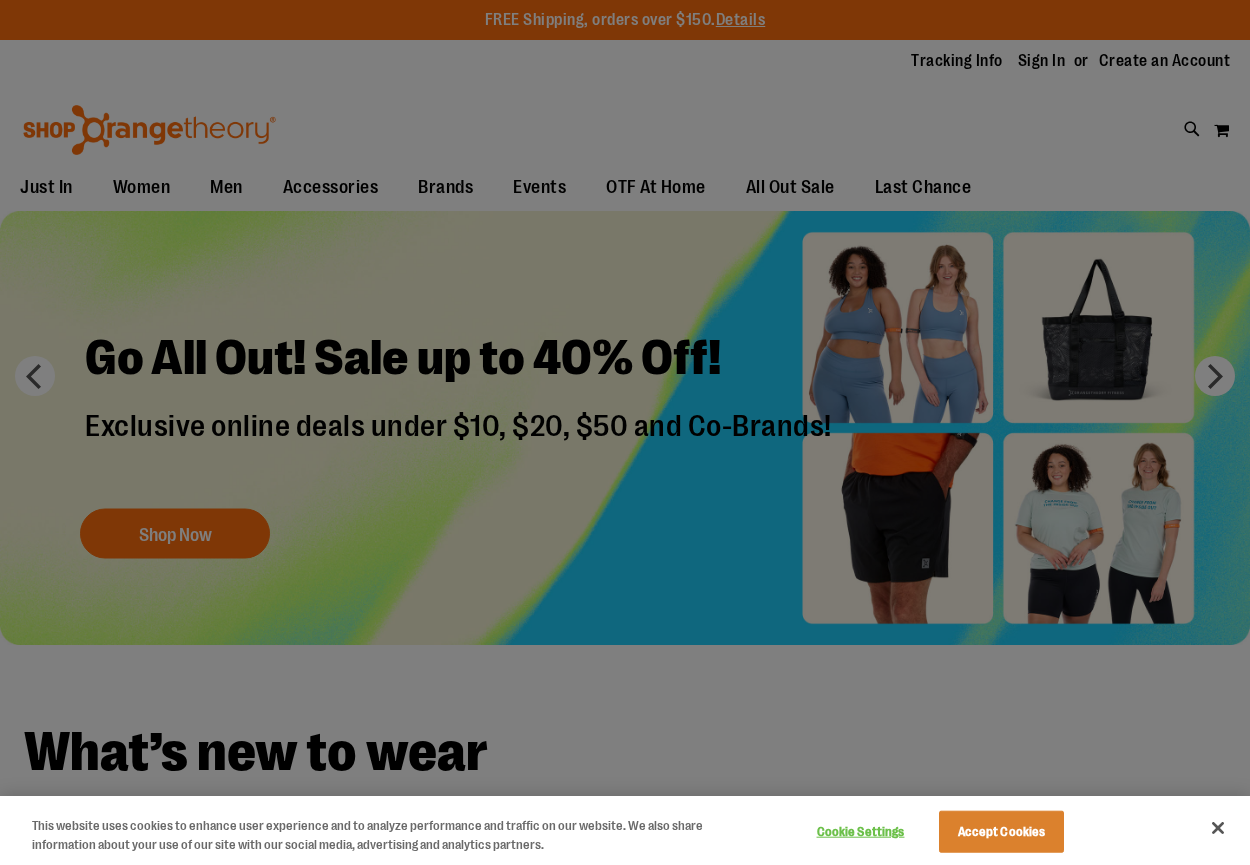 scroll, scrollTop: 0, scrollLeft: 0, axis: both 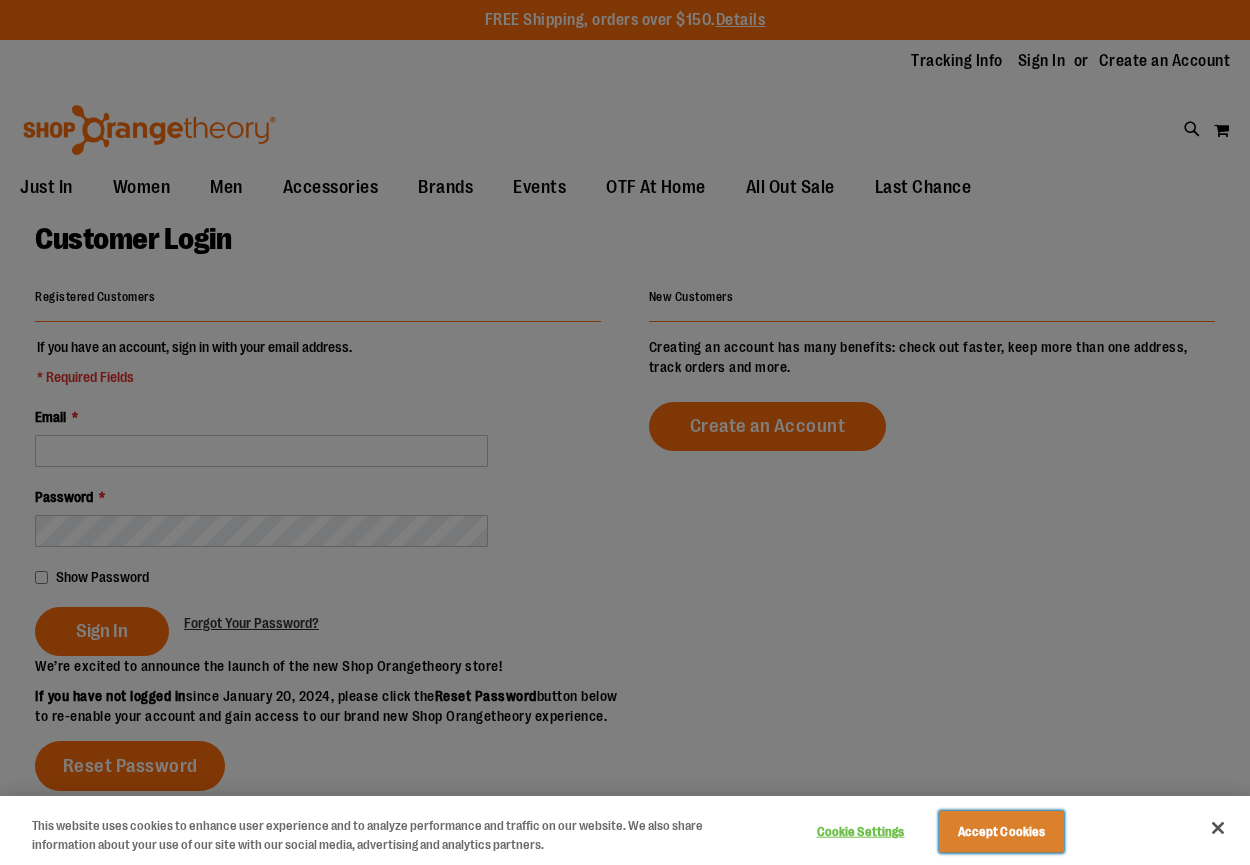 click on "Accept Cookies" at bounding box center (1001, 832) 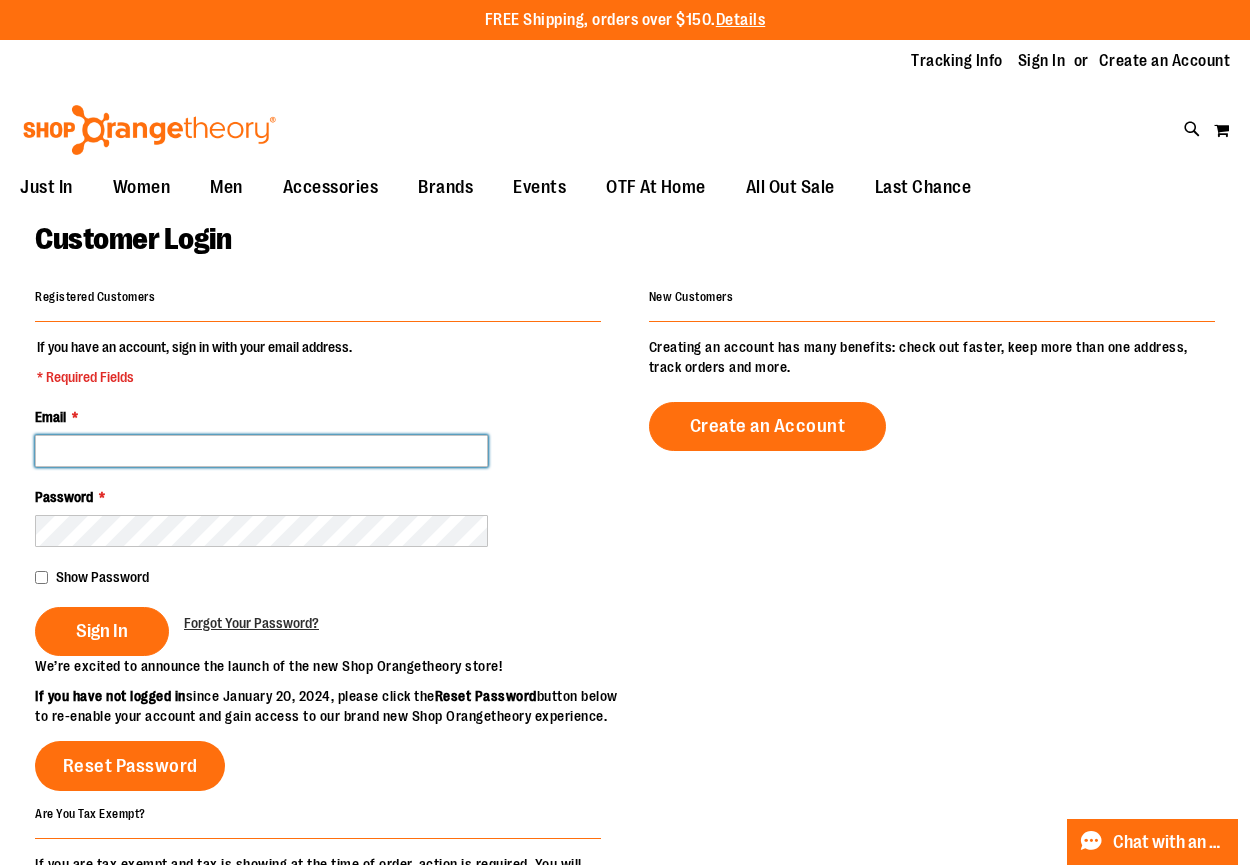 click on "Email *" at bounding box center [261, 451] 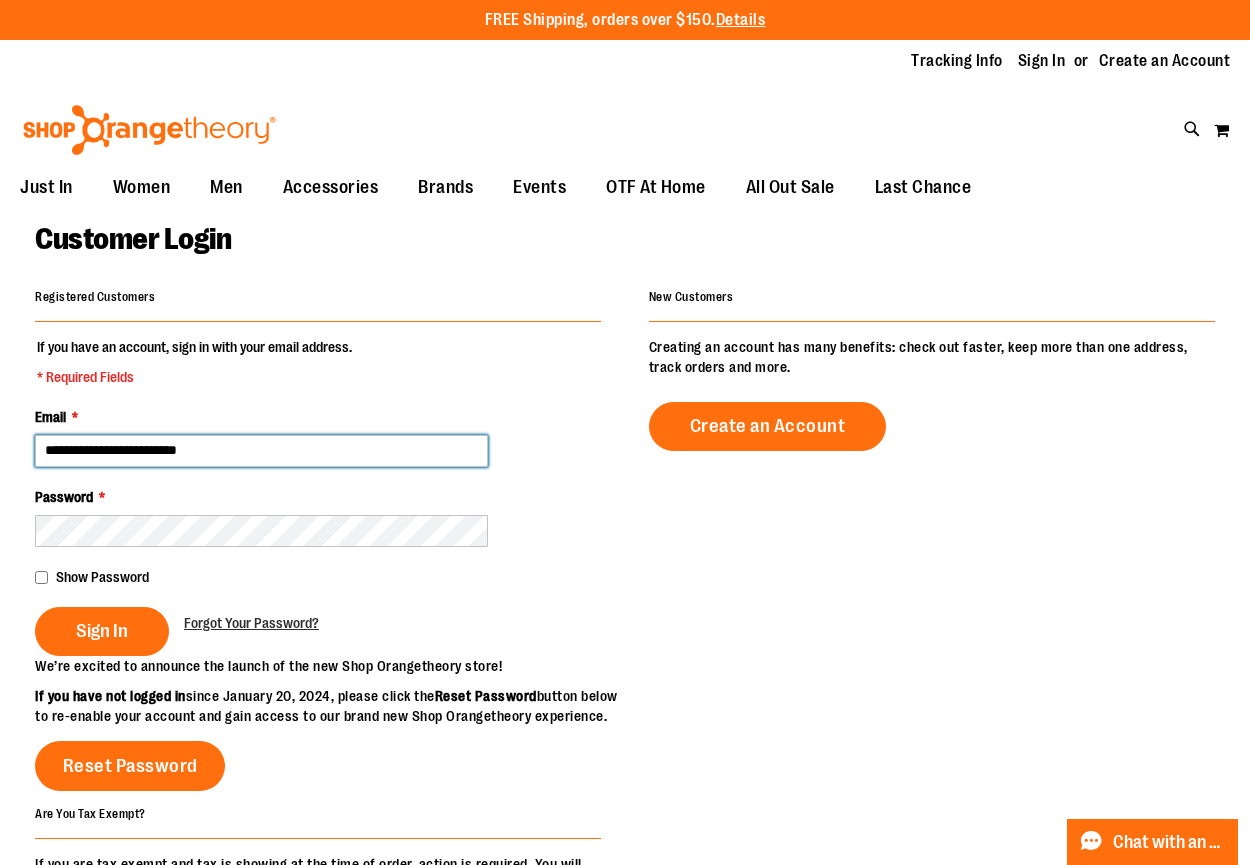 type on "**********" 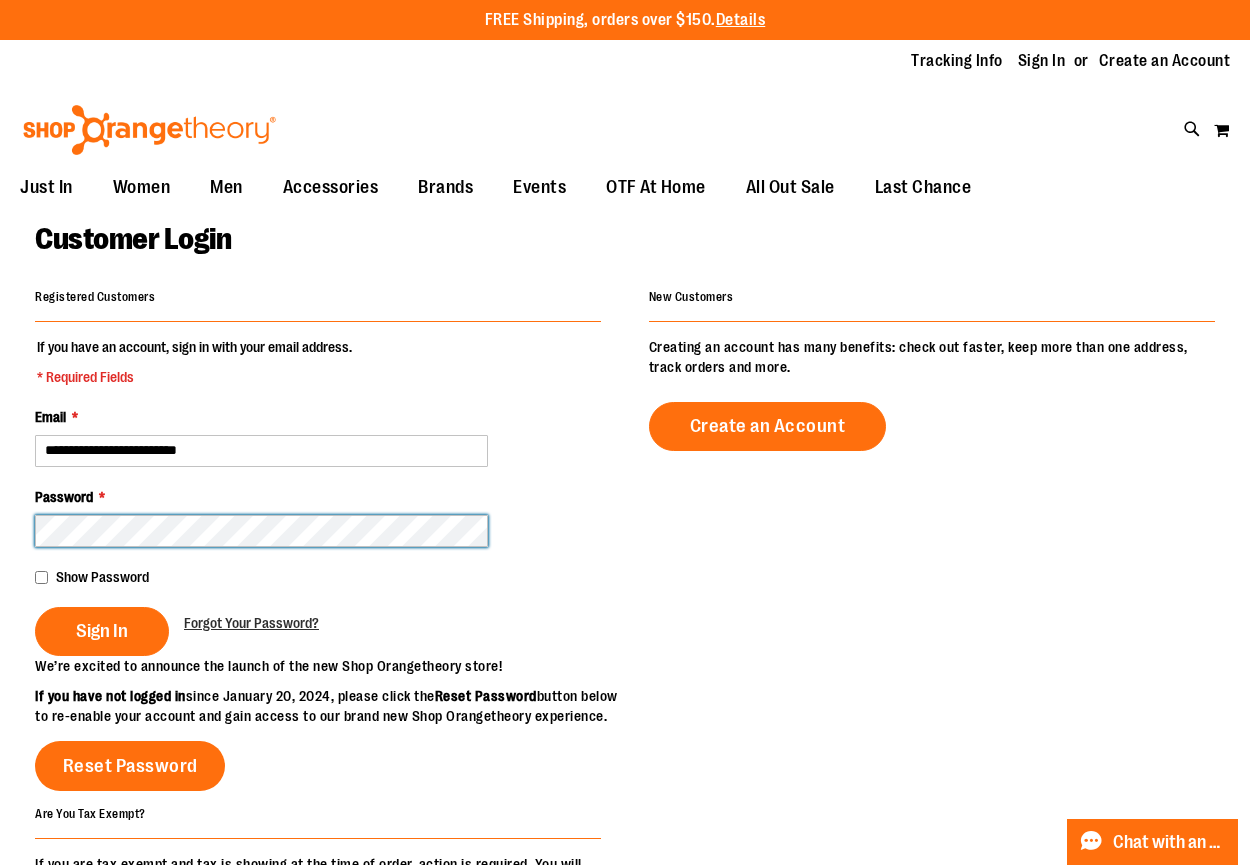 click on "Sign In" at bounding box center (102, 631) 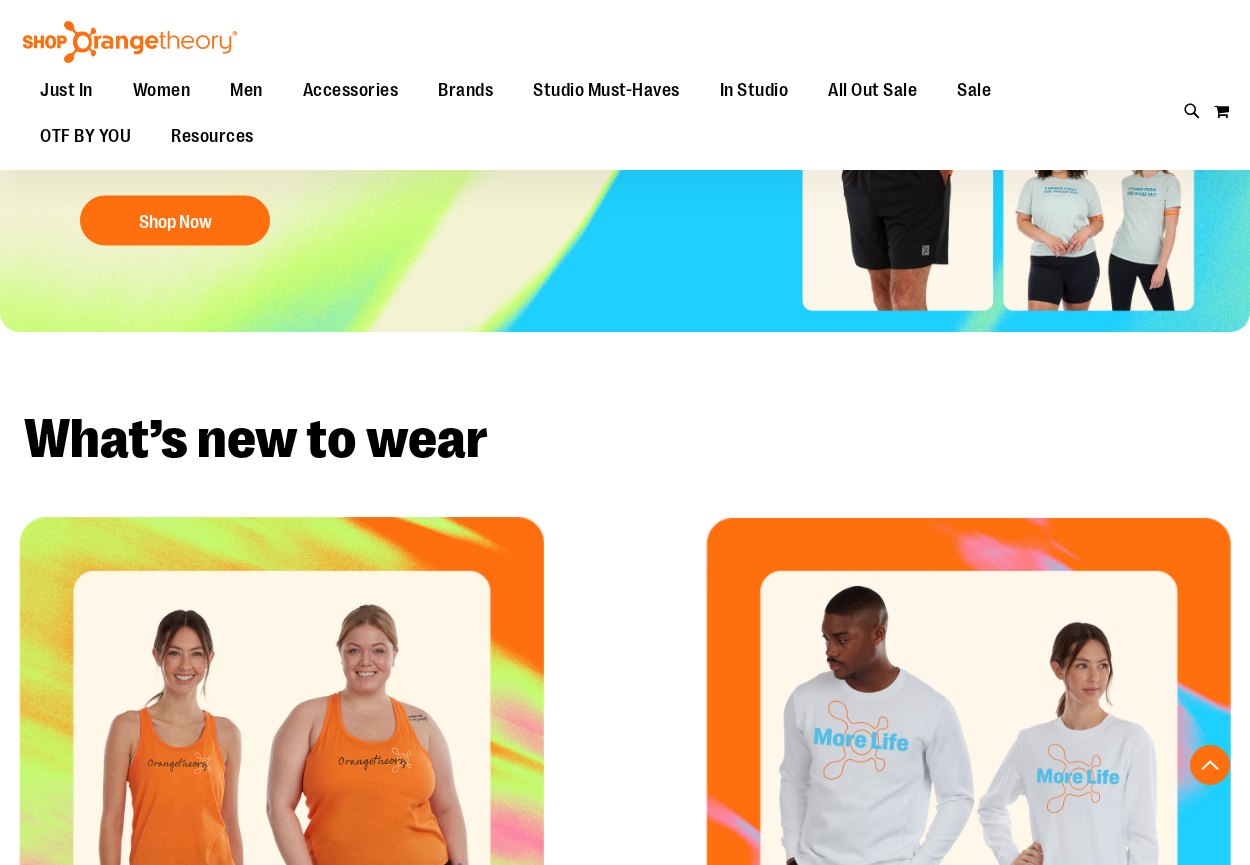 scroll, scrollTop: 0, scrollLeft: 0, axis: both 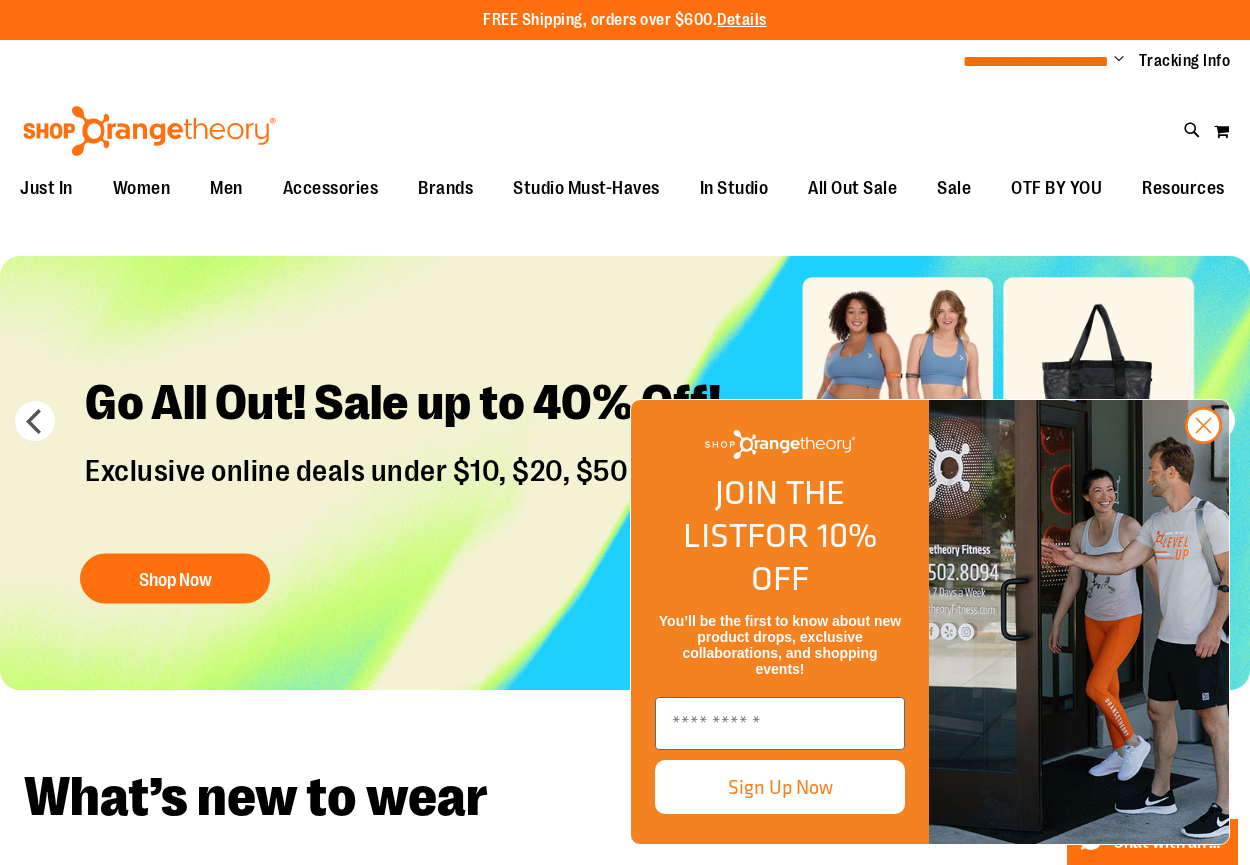 click on "**********" at bounding box center [1036, 61] 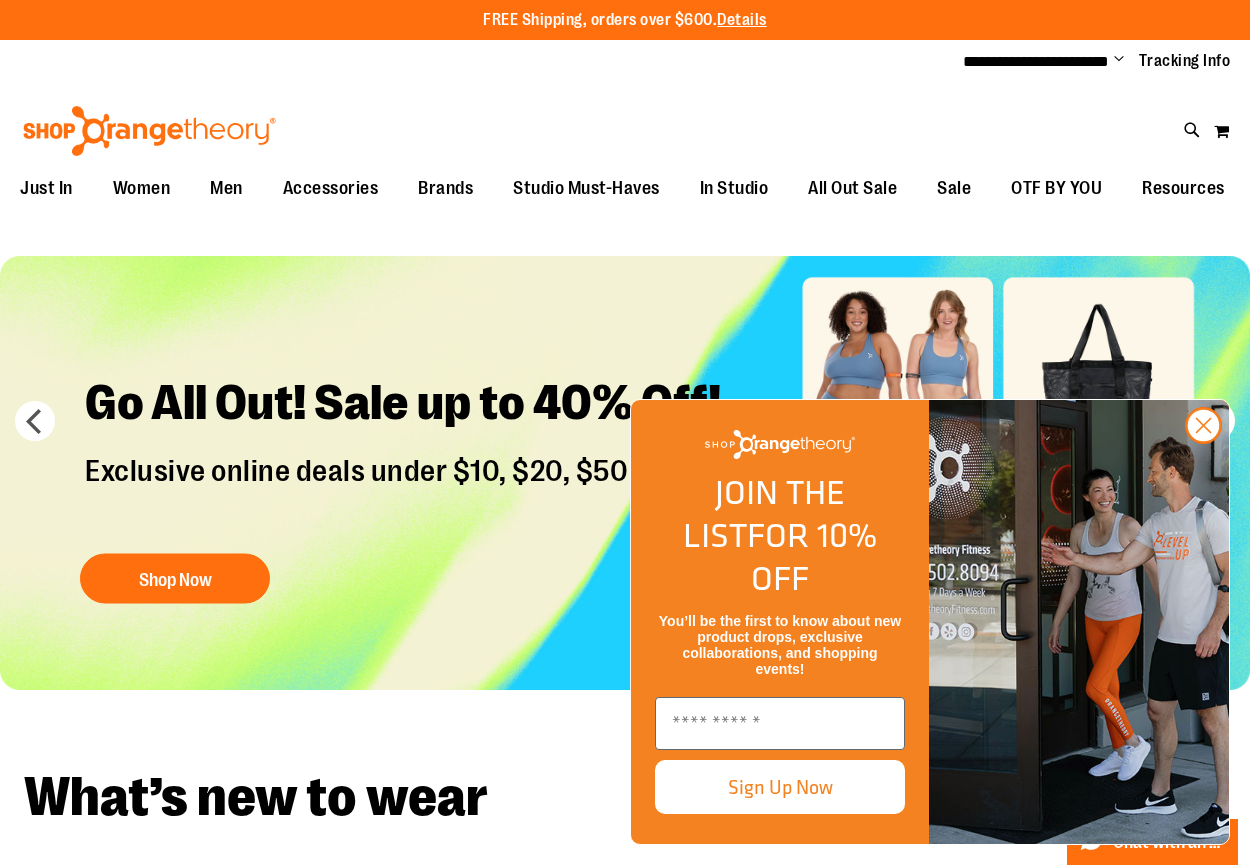 drag, startPoint x: 1199, startPoint y: 460, endPoint x: 995, endPoint y: 330, distance: 241.9008 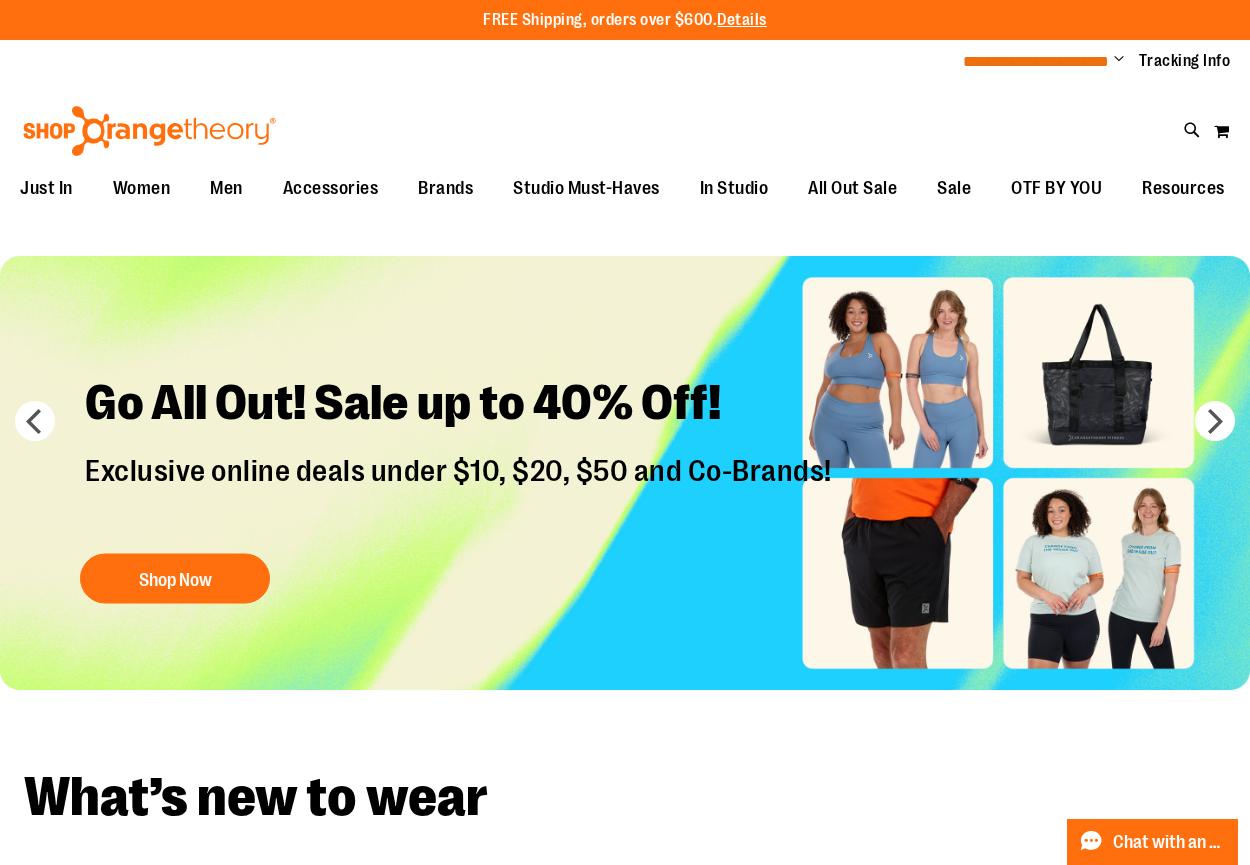 click on "**********" at bounding box center (1036, 61) 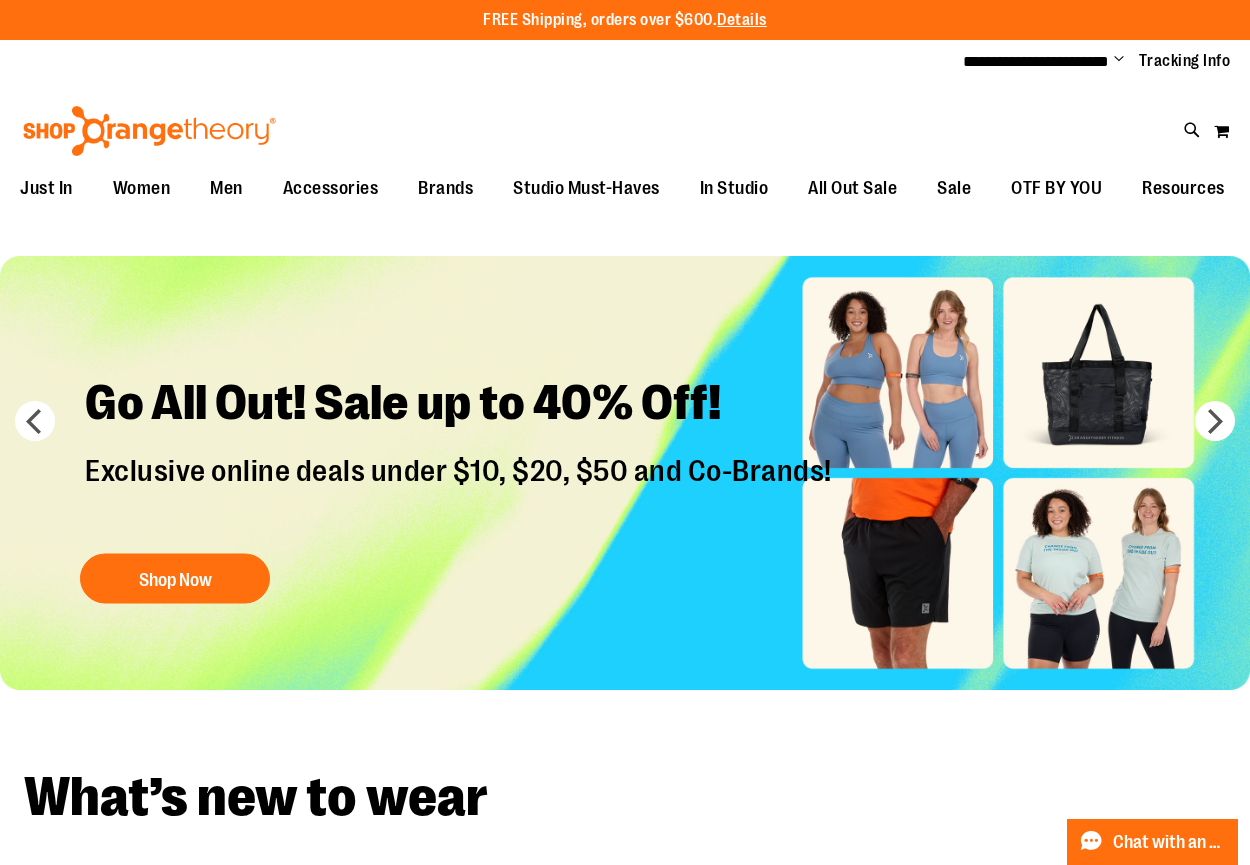 click on "**********" at bounding box center [1089, 62] 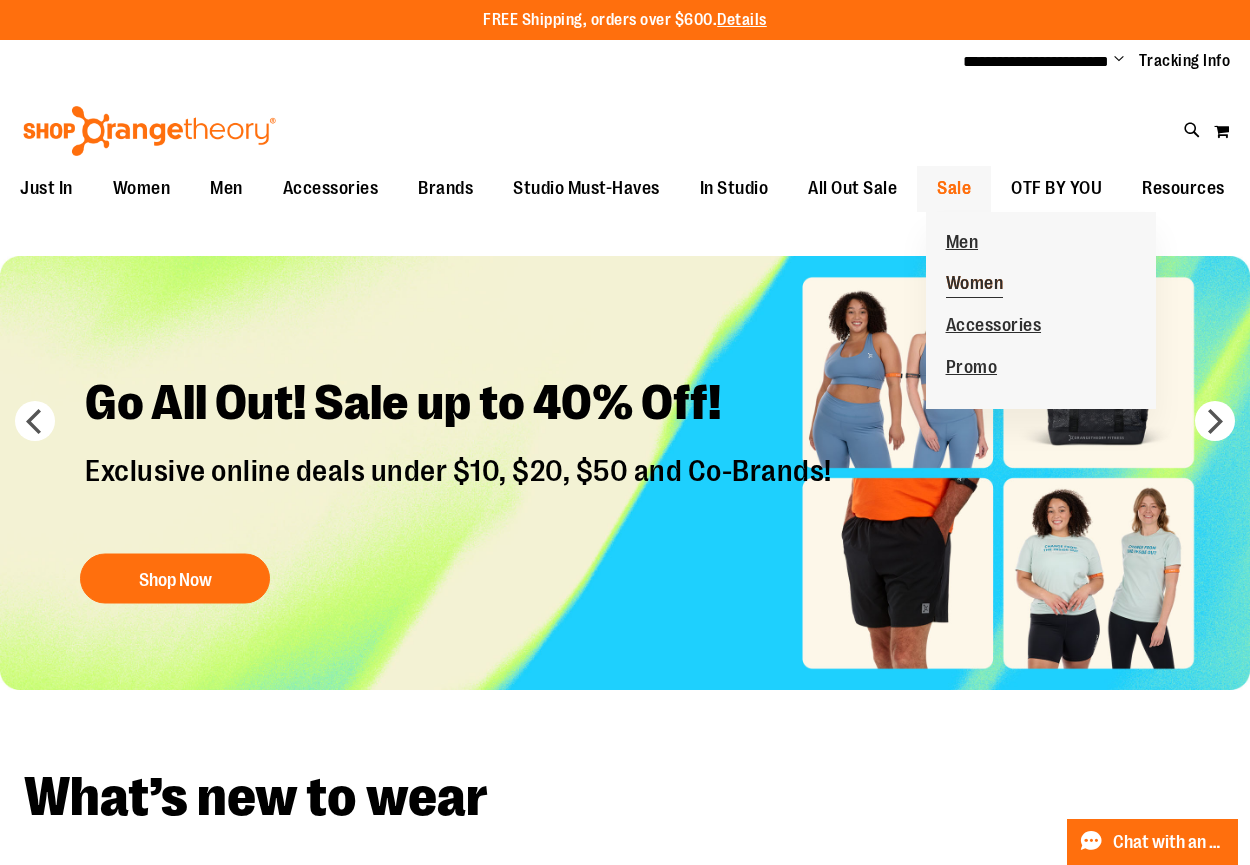 click on "Women" at bounding box center [975, 285] 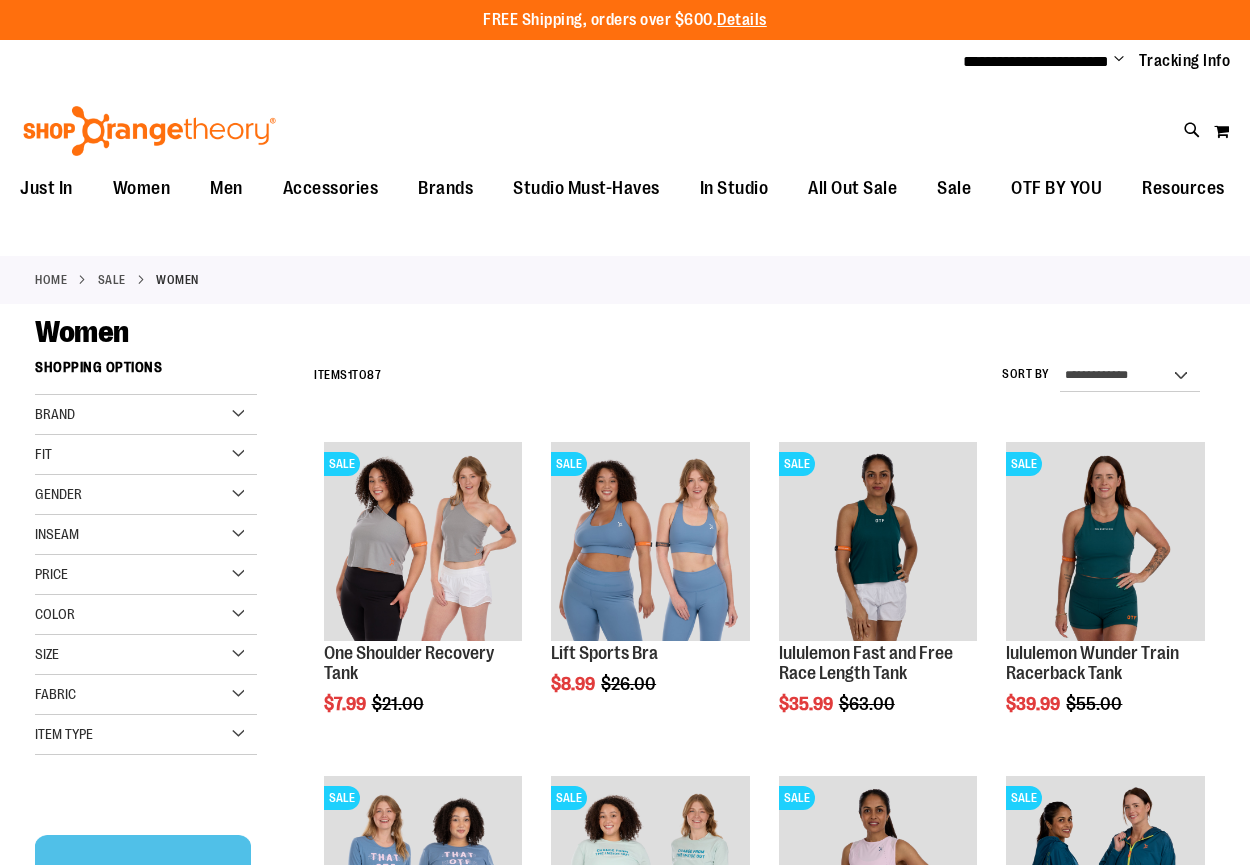 scroll, scrollTop: 0, scrollLeft: 0, axis: both 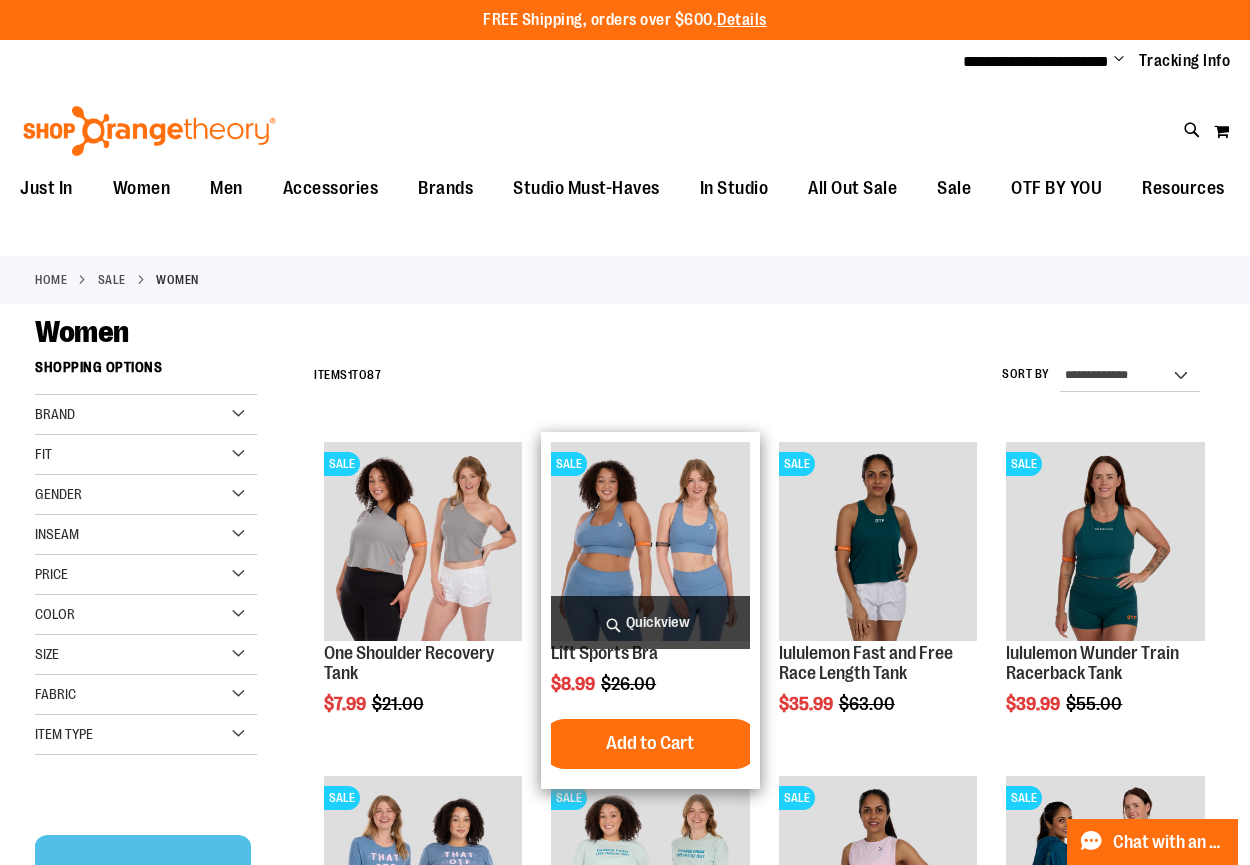 click on "Quickview" at bounding box center [650, 622] 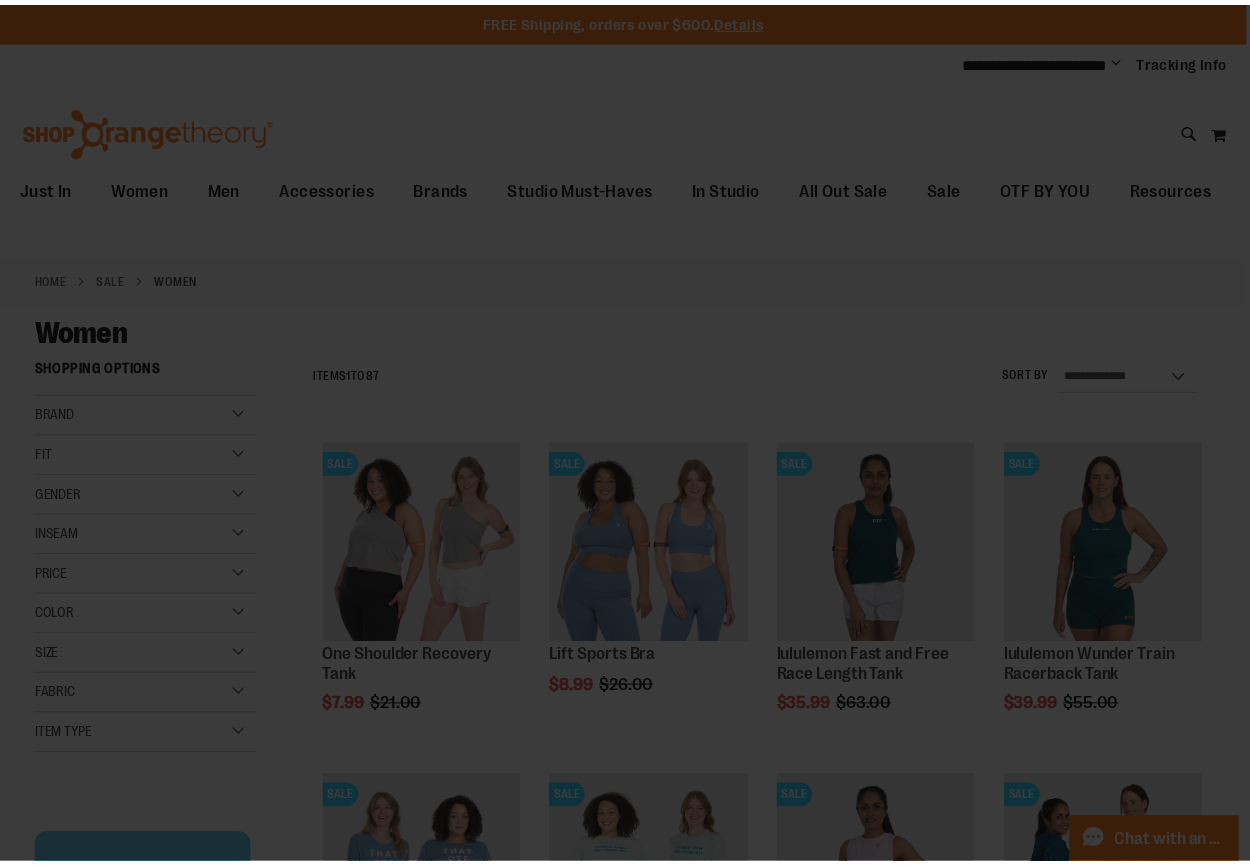 scroll, scrollTop: 0, scrollLeft: 0, axis: both 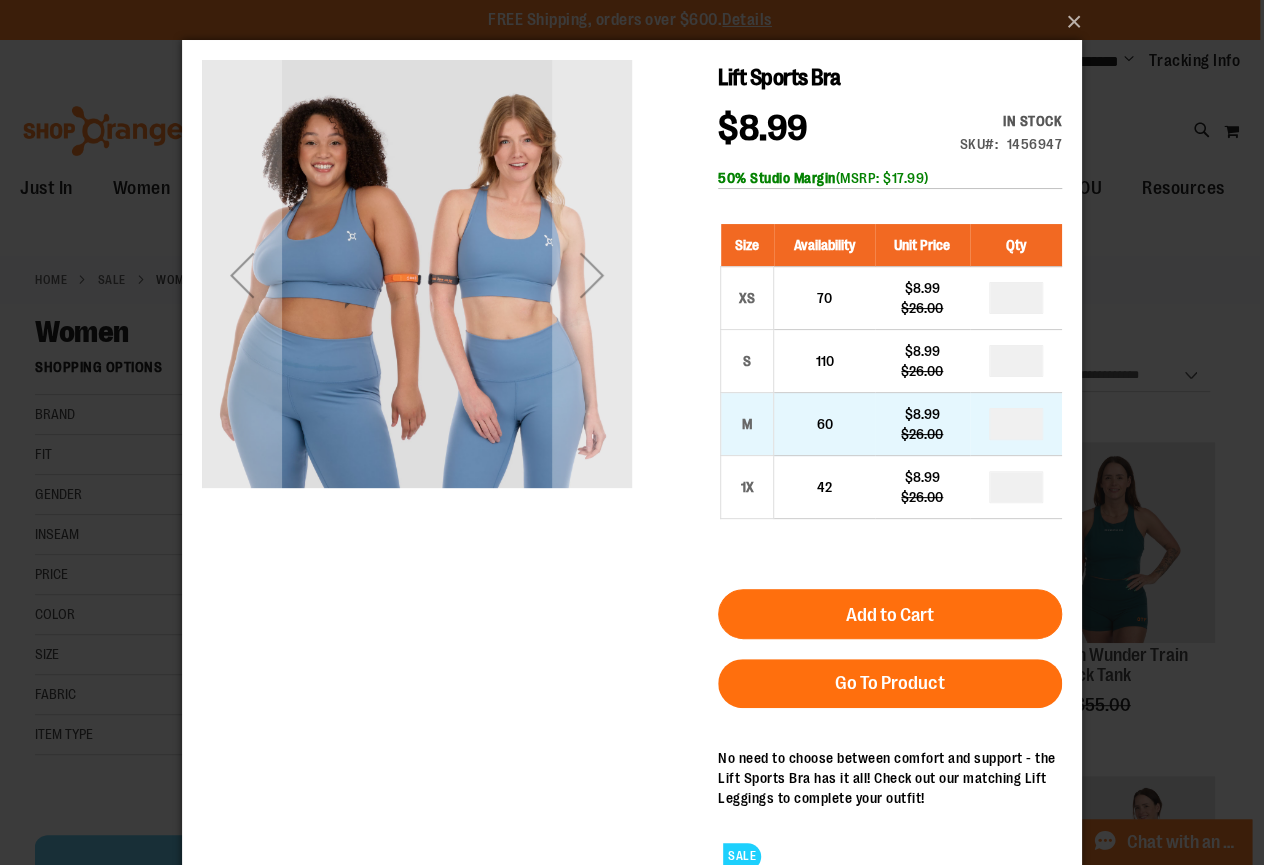 click on "*" at bounding box center [1016, 424] 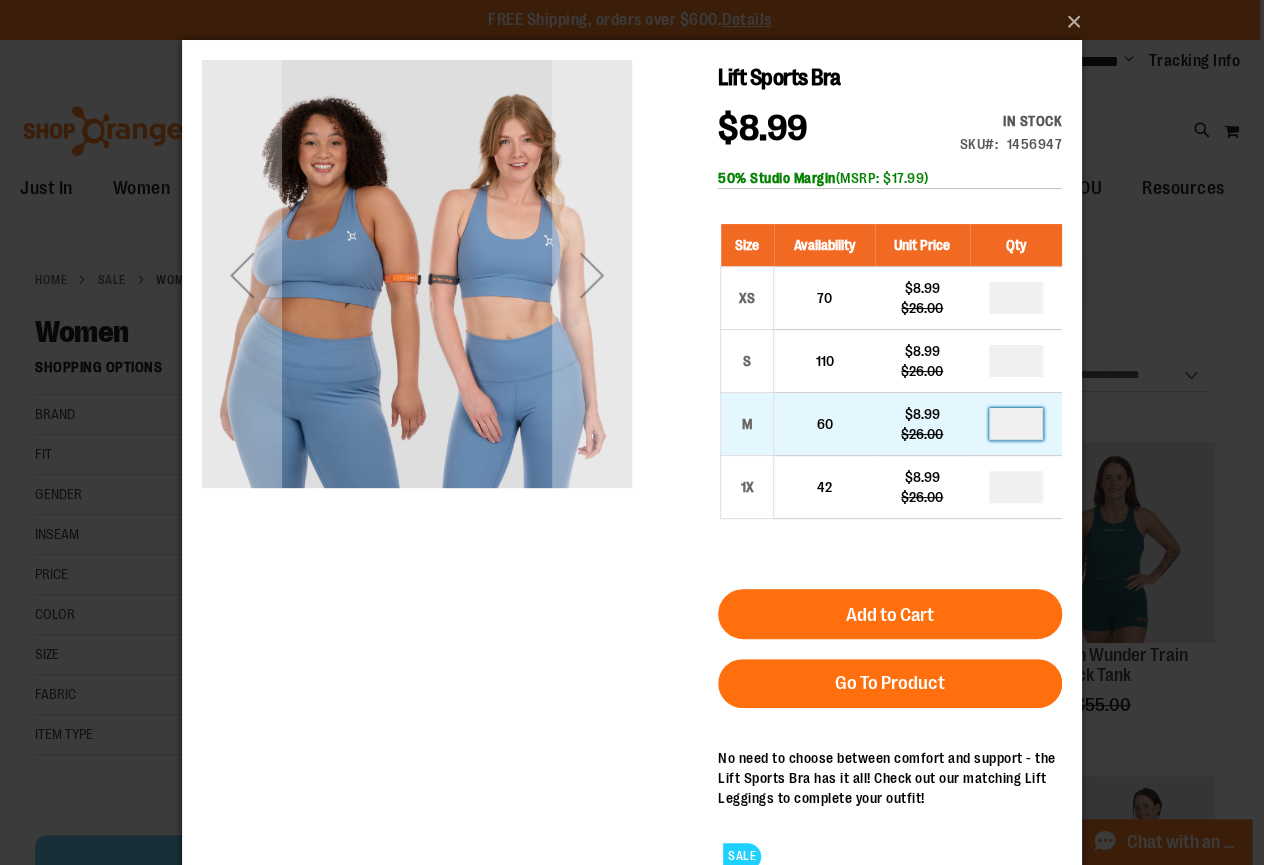 type 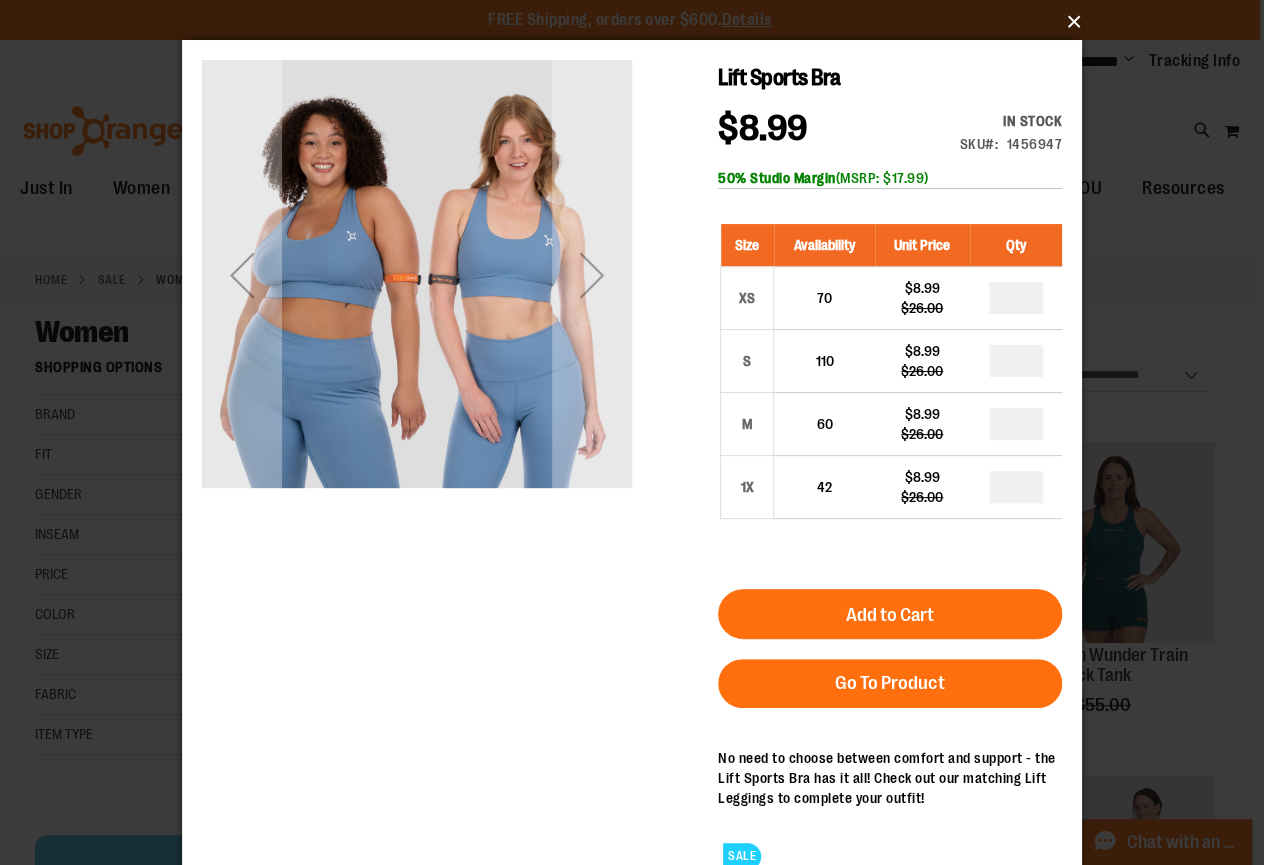 click on "×" at bounding box center (638, 22) 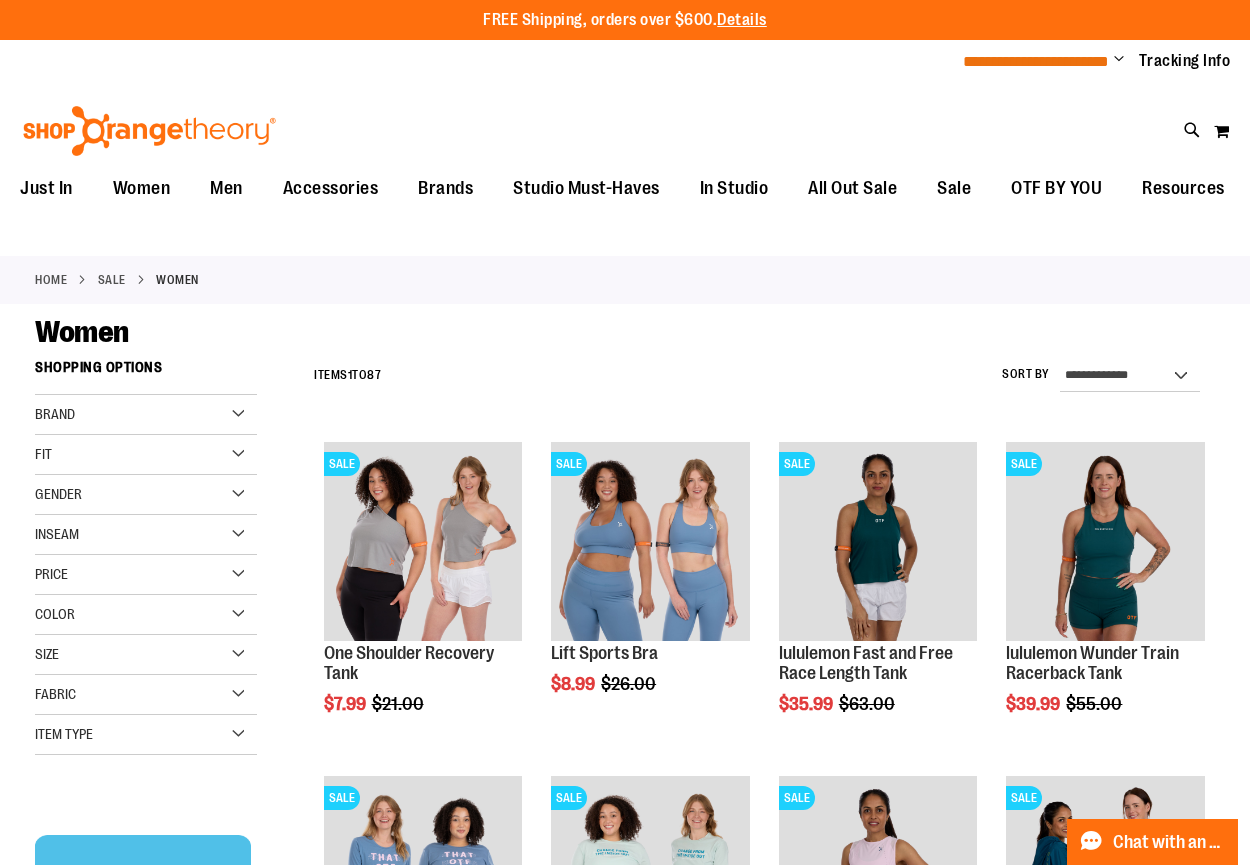click on "**********" at bounding box center (1036, 61) 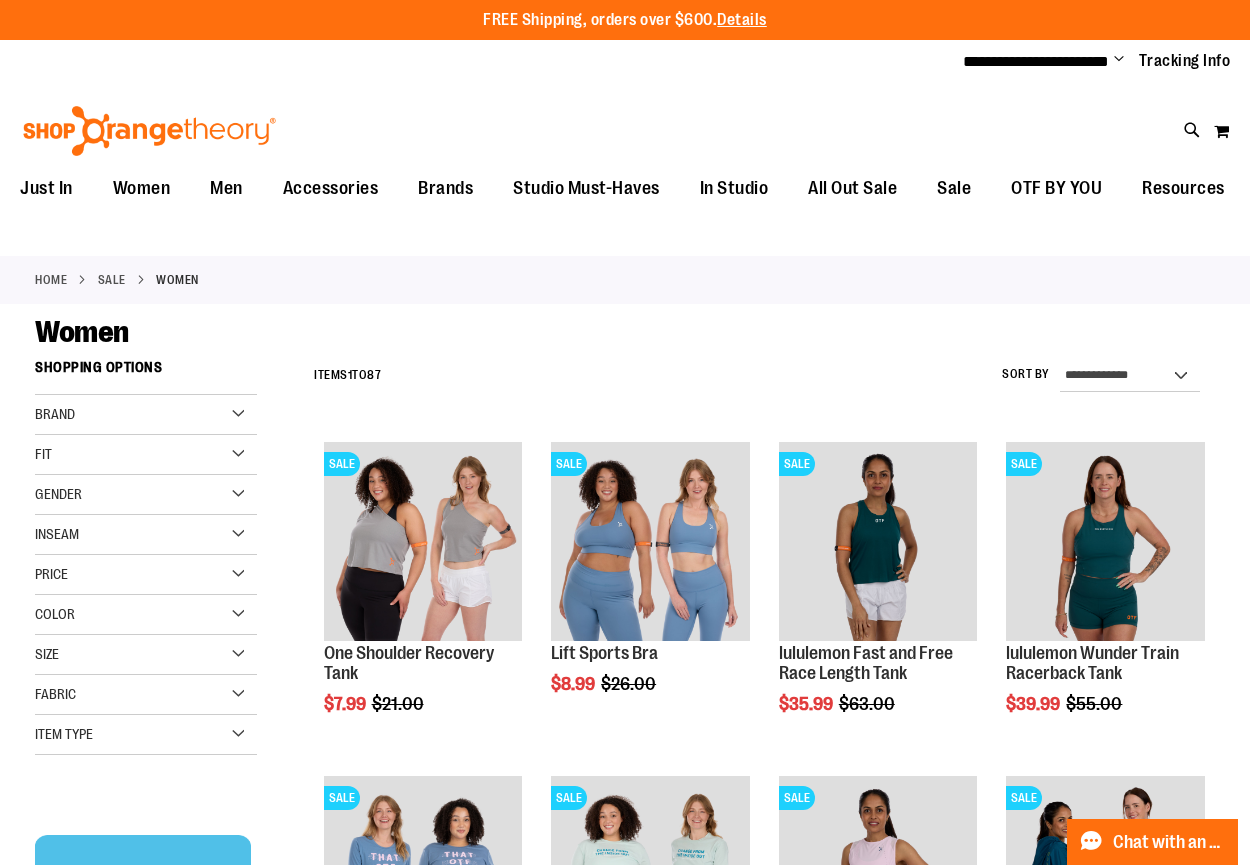 click on "Change" at bounding box center (1119, 60) 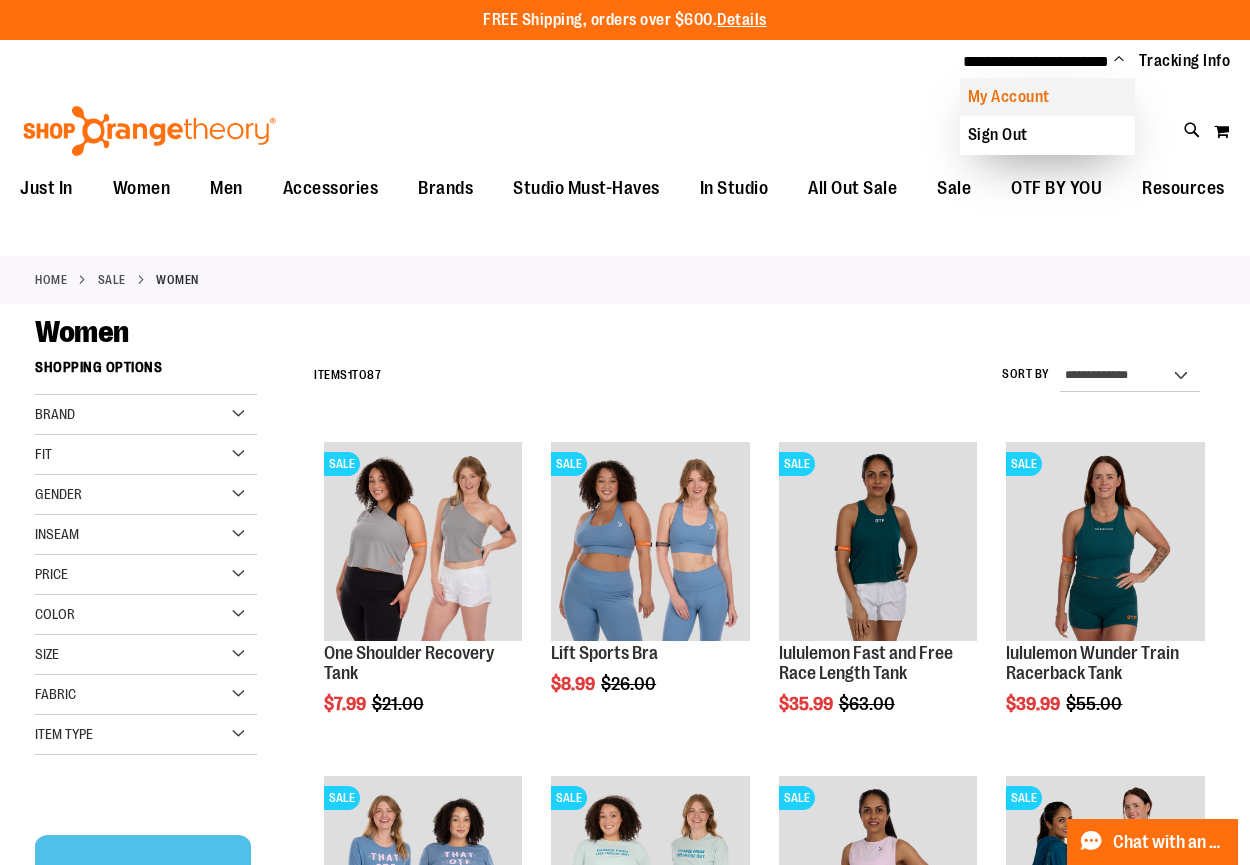 click on "My Account" at bounding box center [1047, 97] 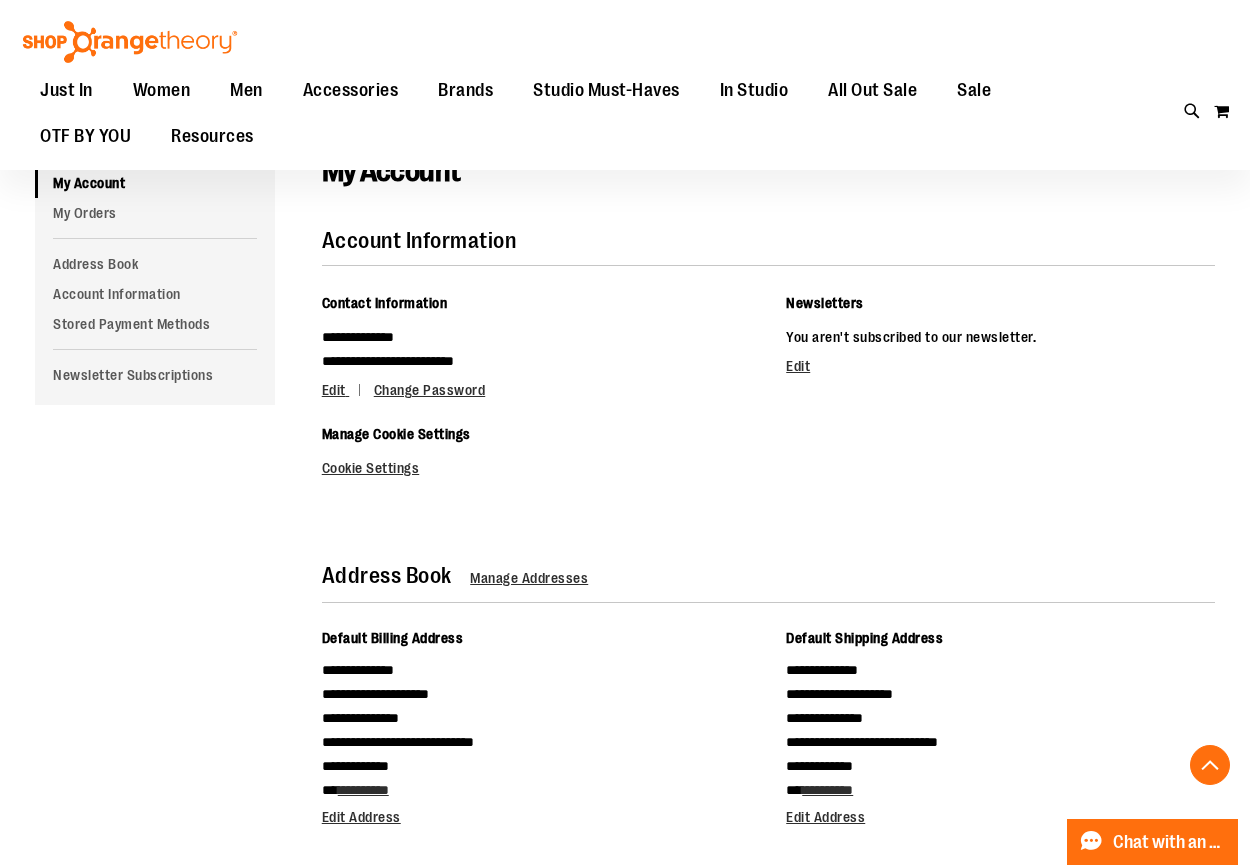 scroll, scrollTop: 0, scrollLeft: 0, axis: both 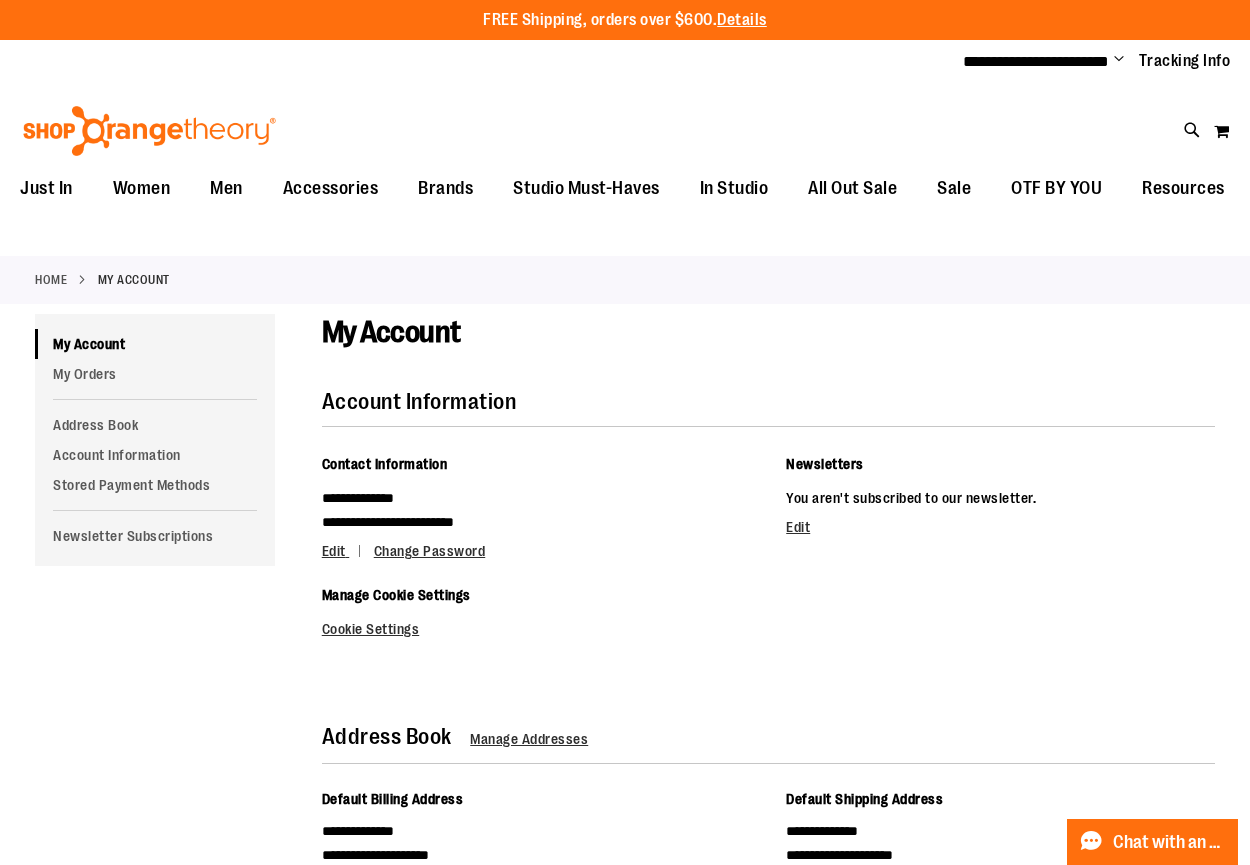 click on "Change Password" at bounding box center (430, 551) 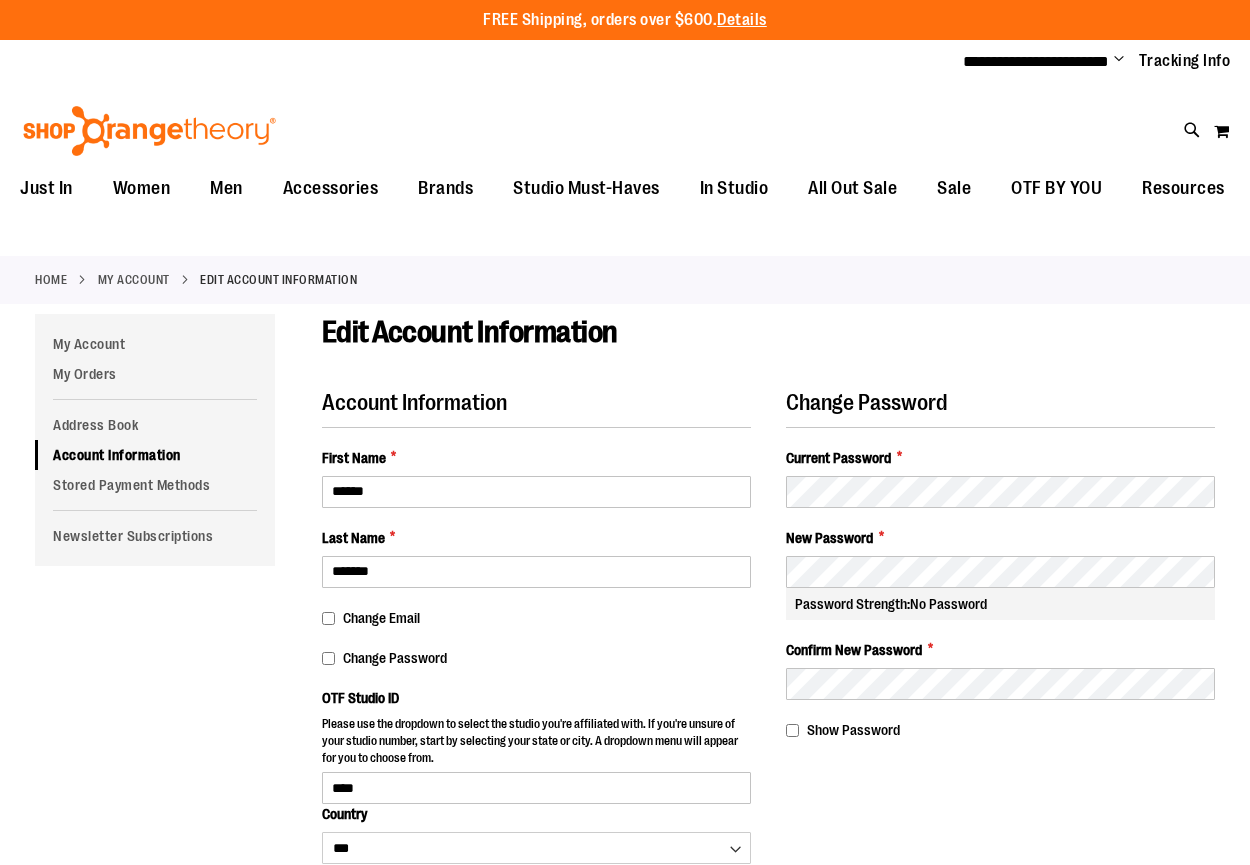 select on "***" 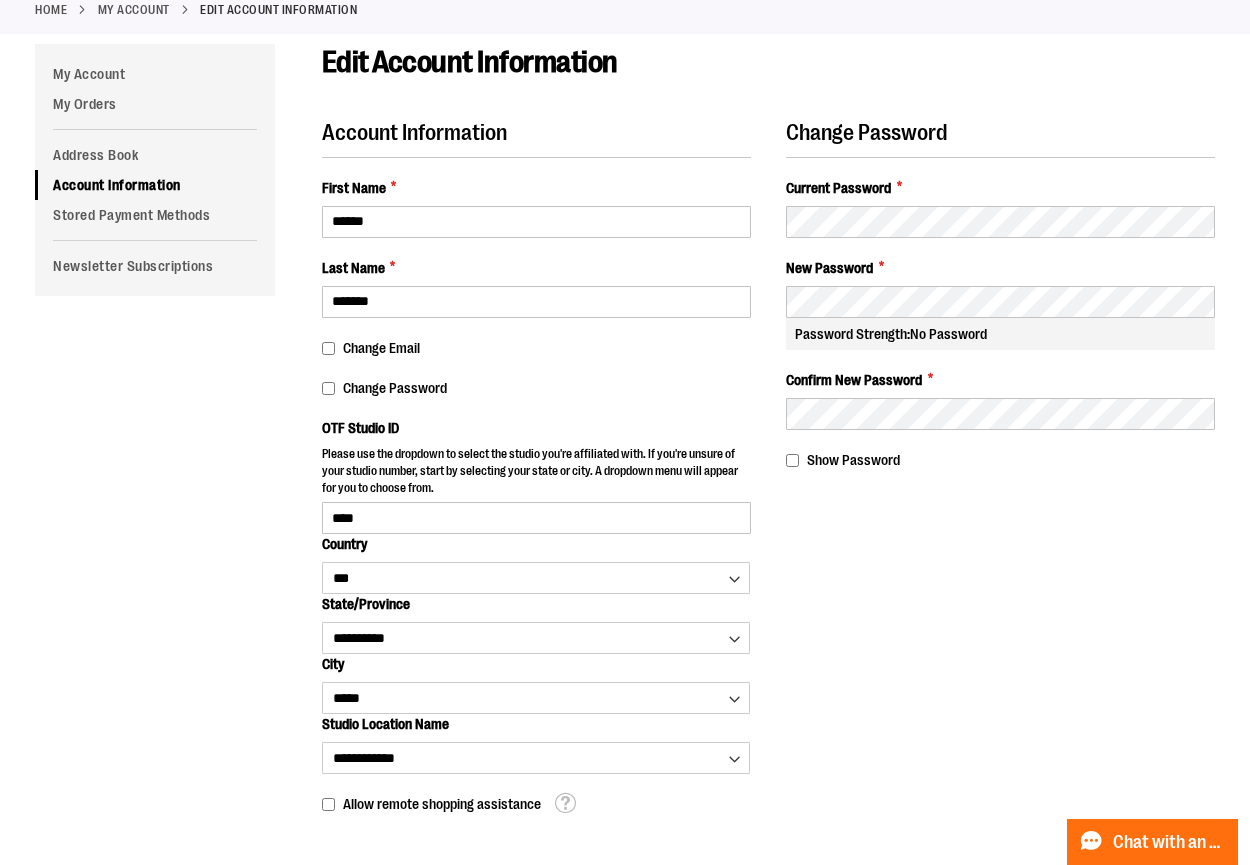 scroll, scrollTop: 0, scrollLeft: 0, axis: both 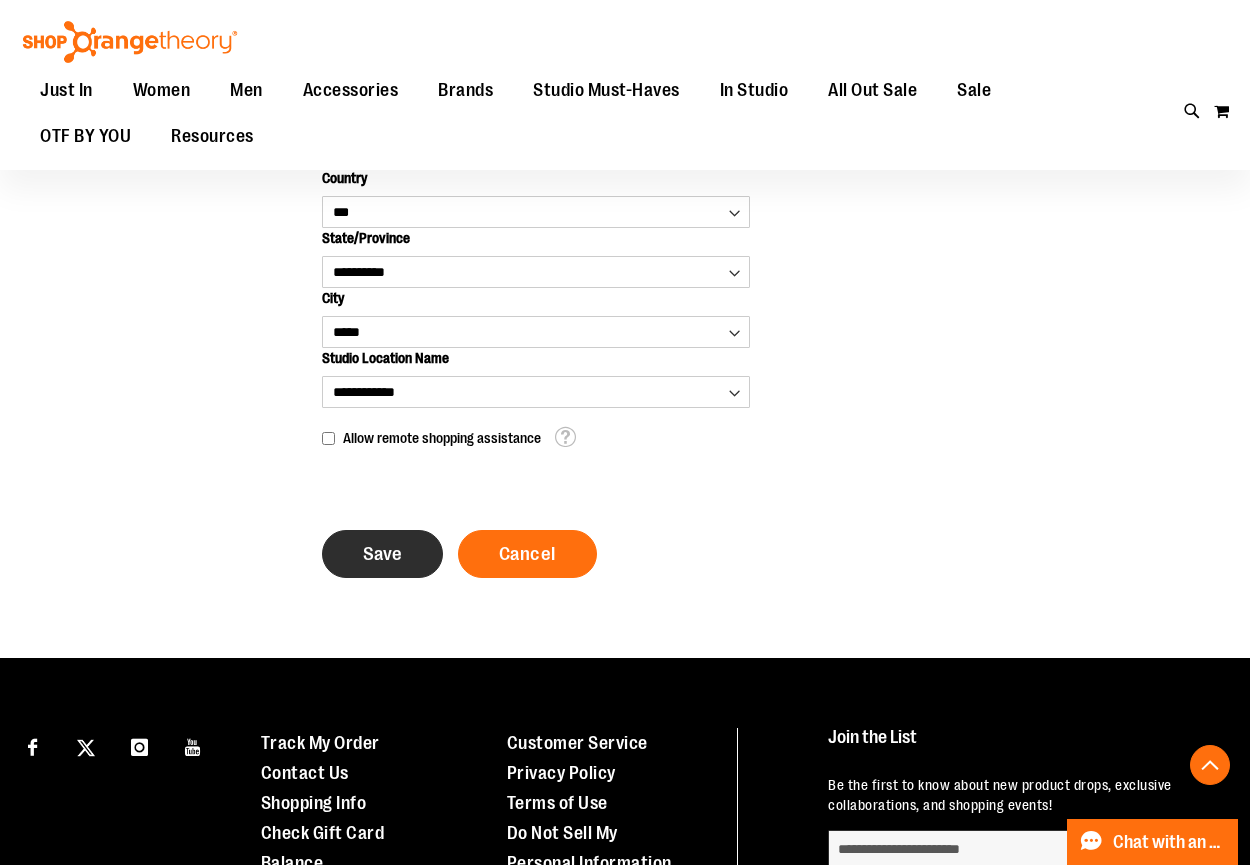 click on "Save" at bounding box center [382, 554] 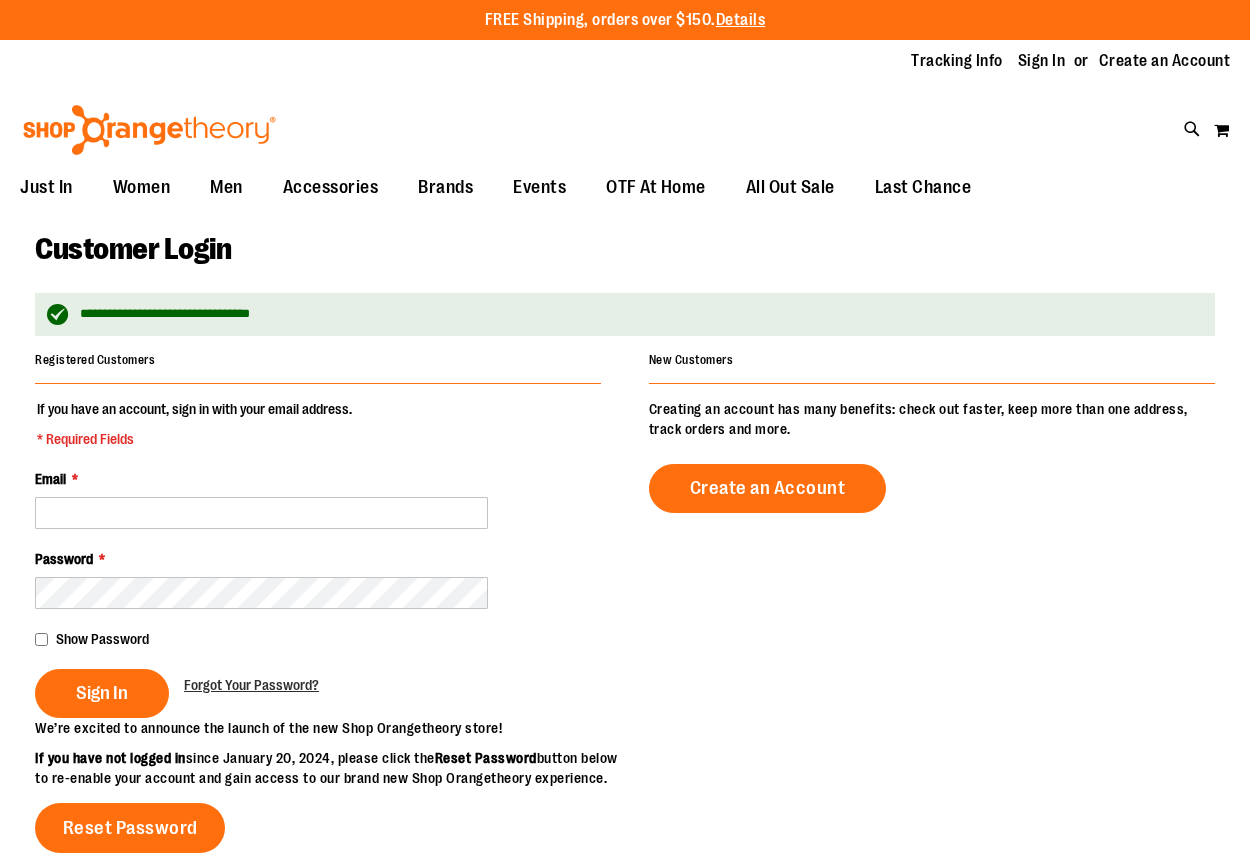 scroll, scrollTop: 0, scrollLeft: 0, axis: both 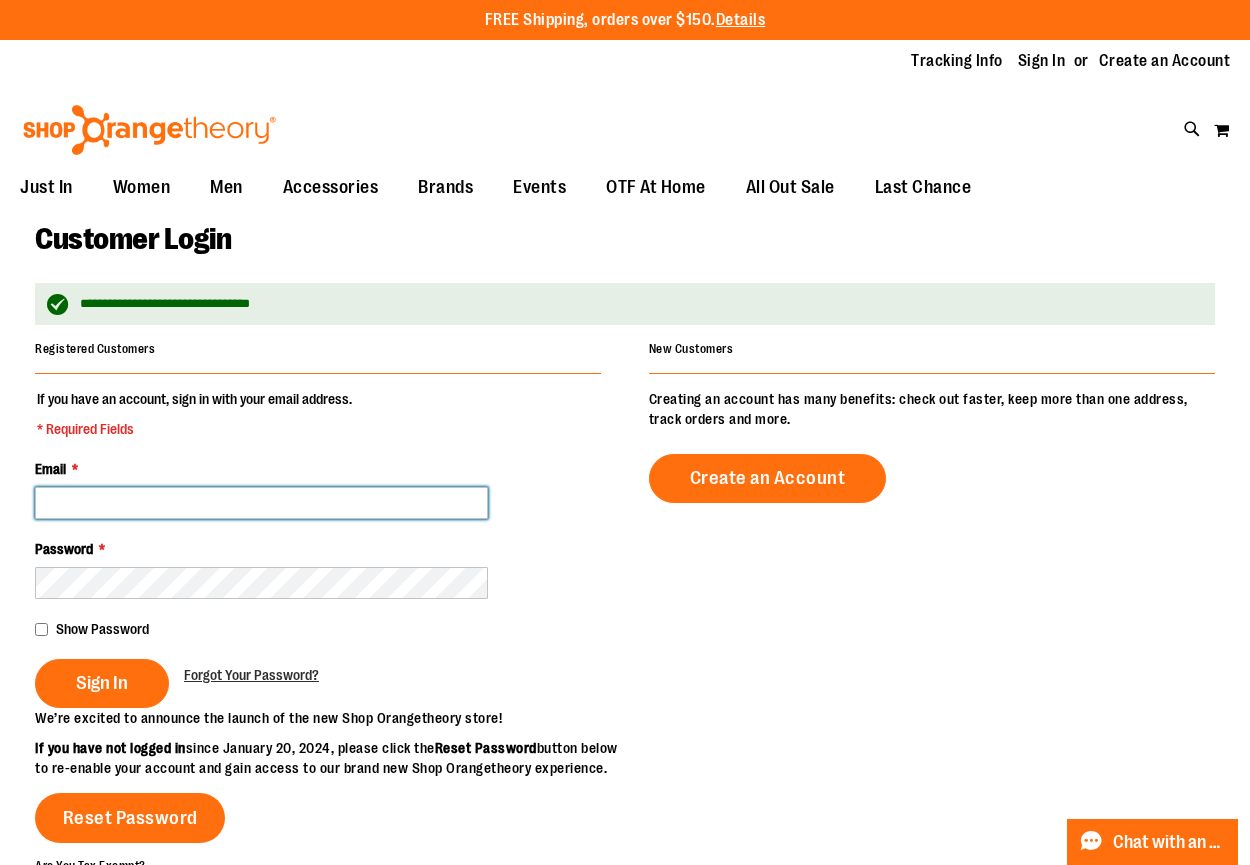 click on "Email *" at bounding box center [261, 503] 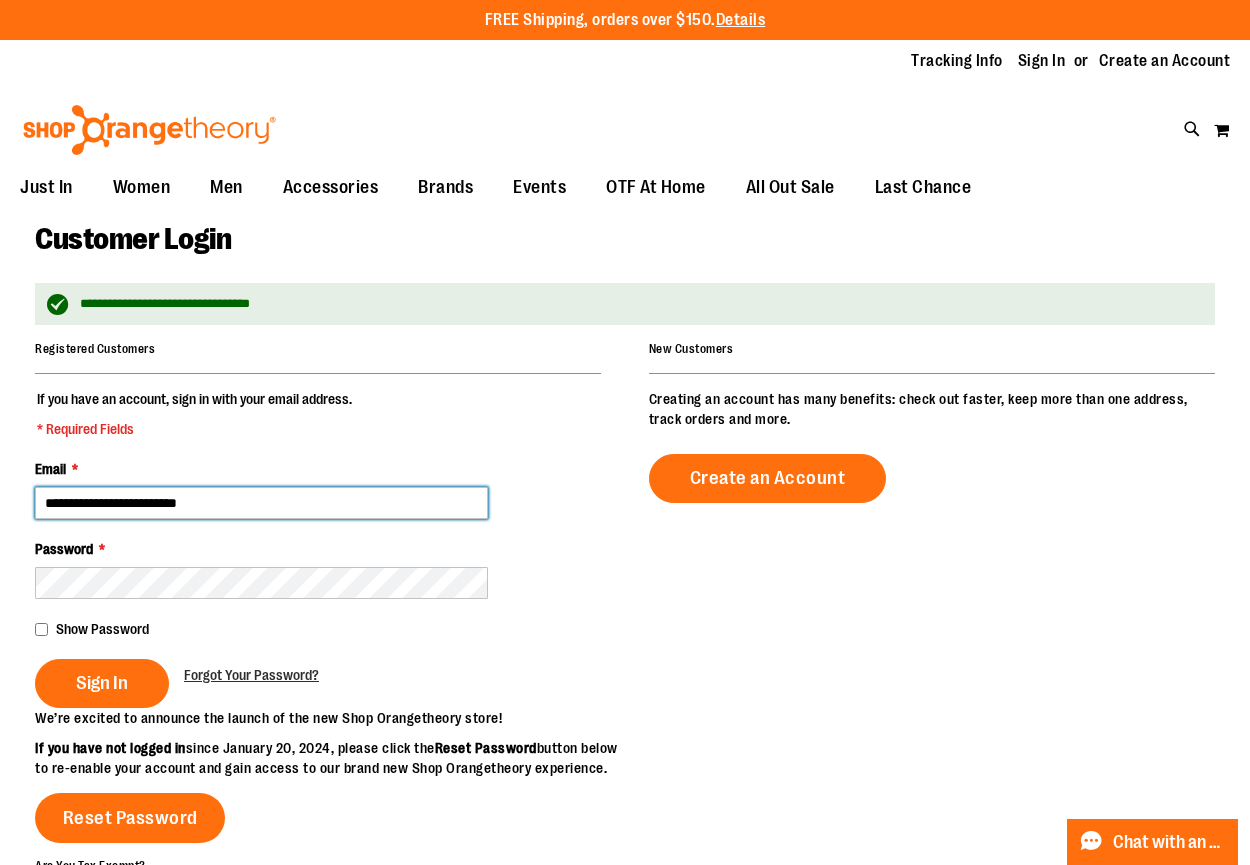 type on "**********" 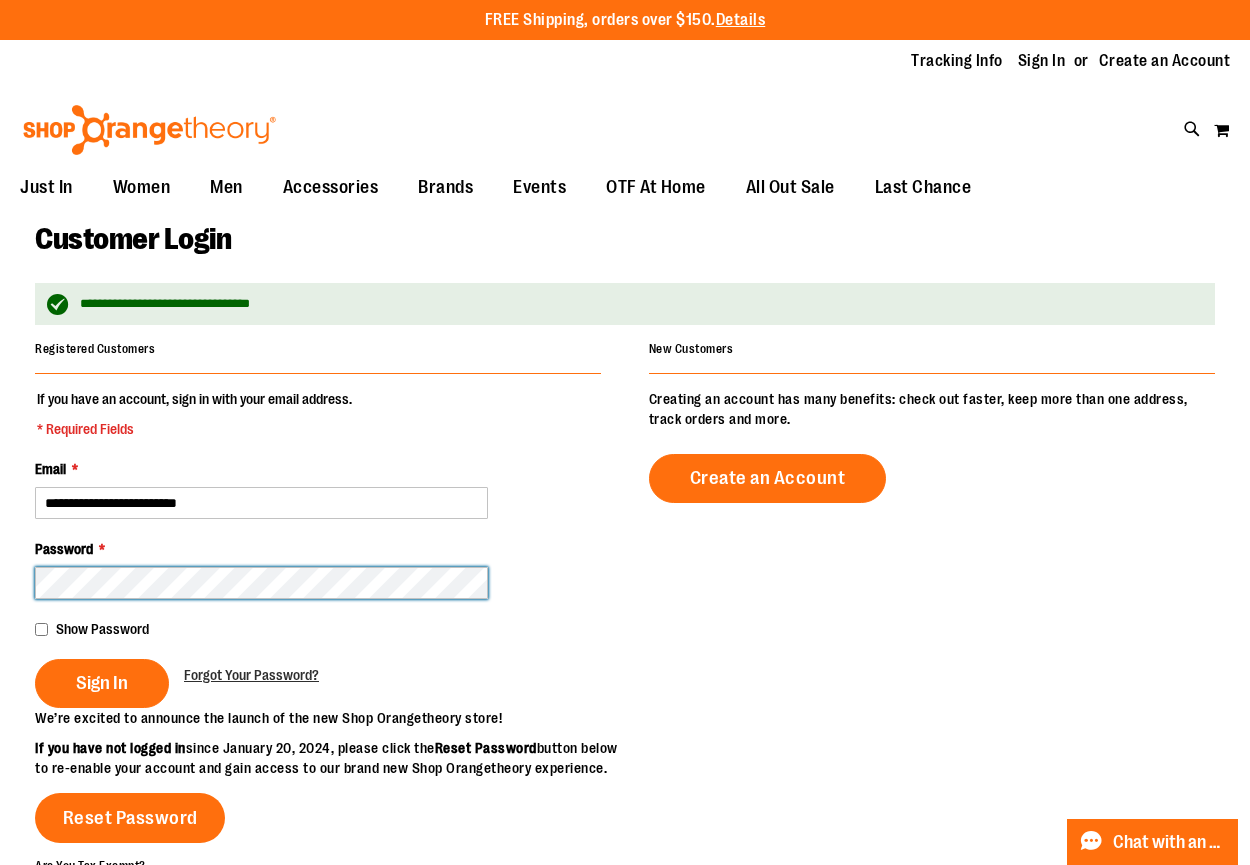click on "Sign In" at bounding box center [102, 683] 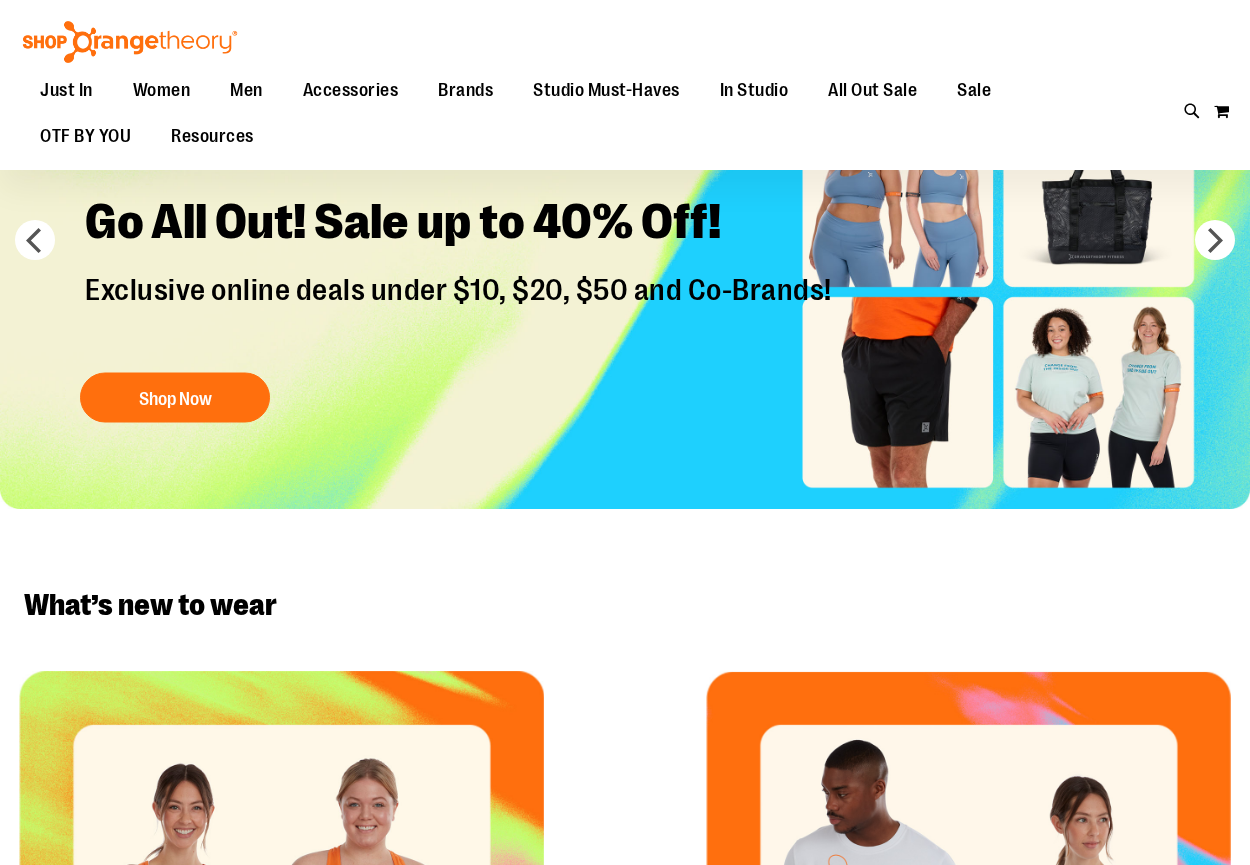 scroll, scrollTop: 181, scrollLeft: 0, axis: vertical 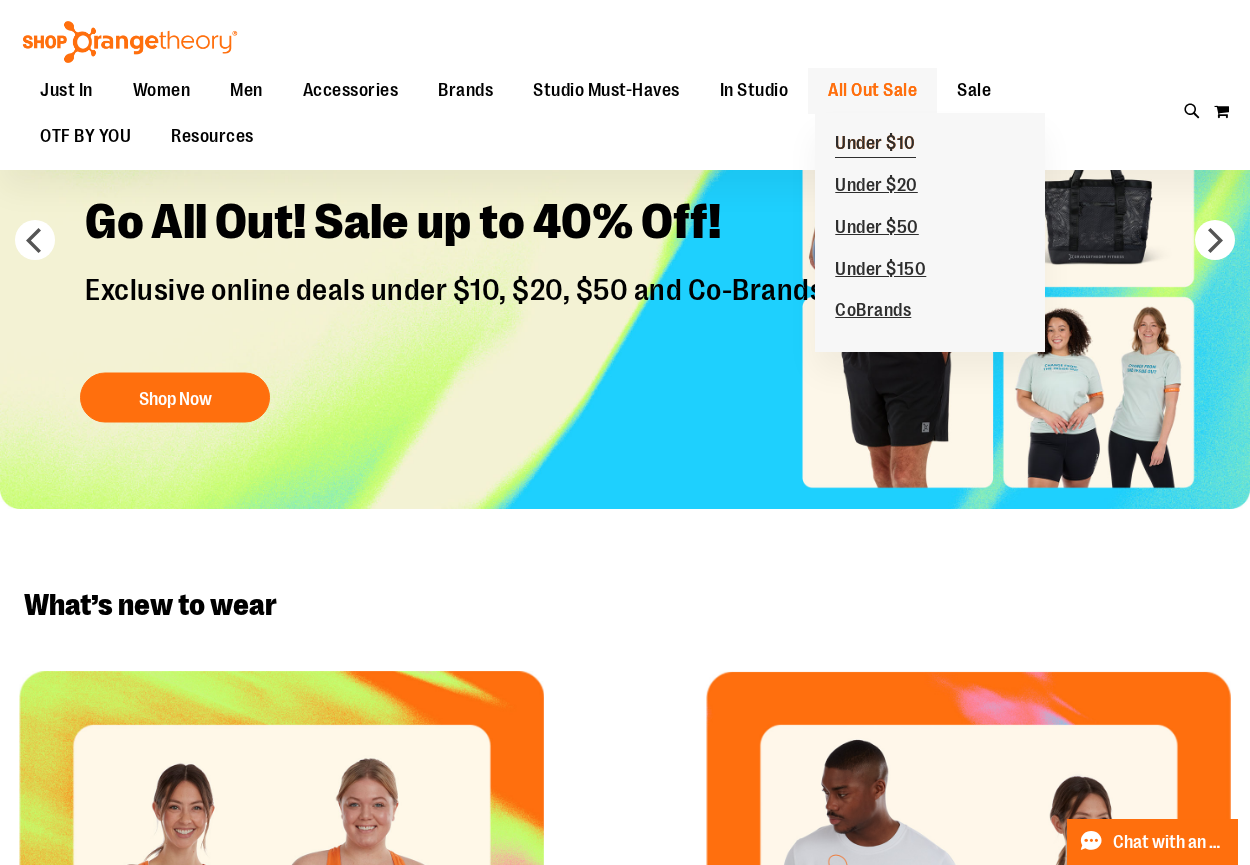 click on "Under $10" at bounding box center (875, 145) 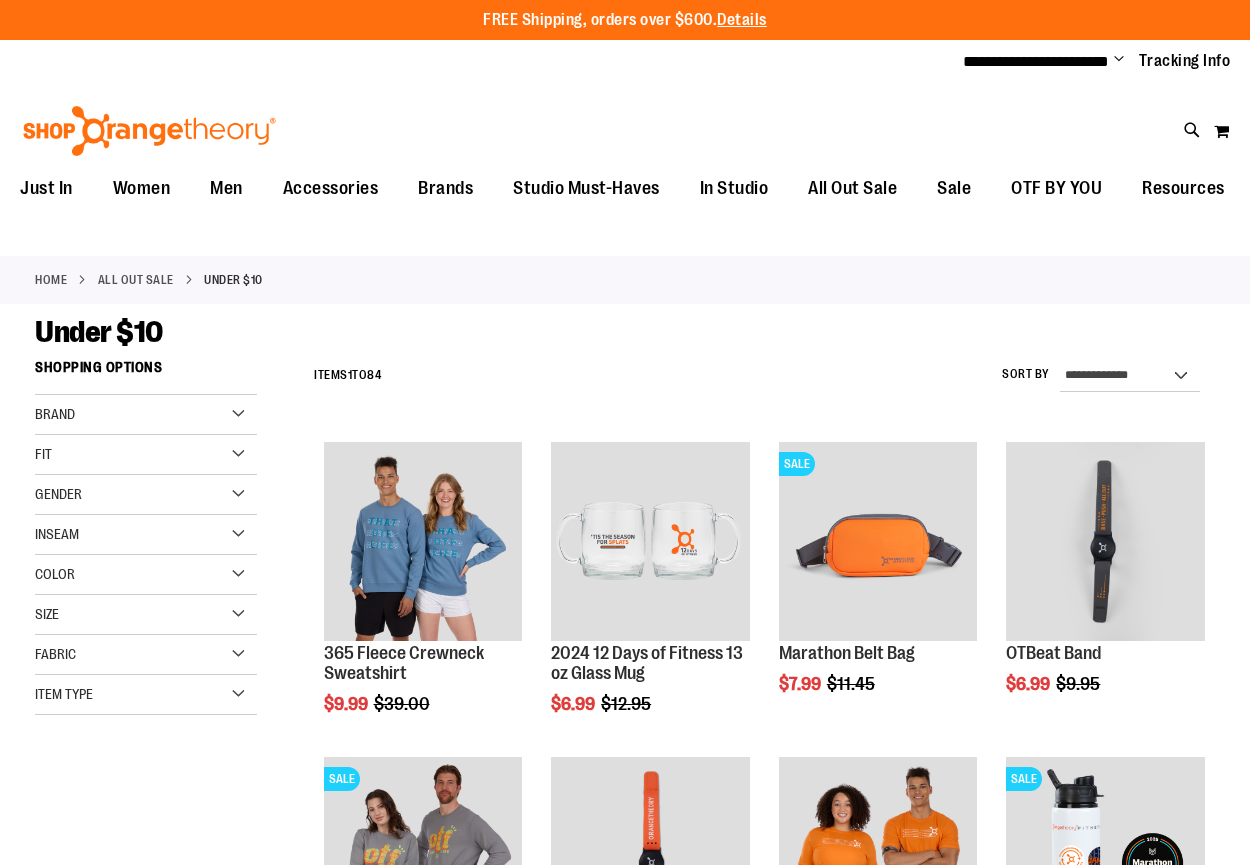 scroll, scrollTop: 0, scrollLeft: 0, axis: both 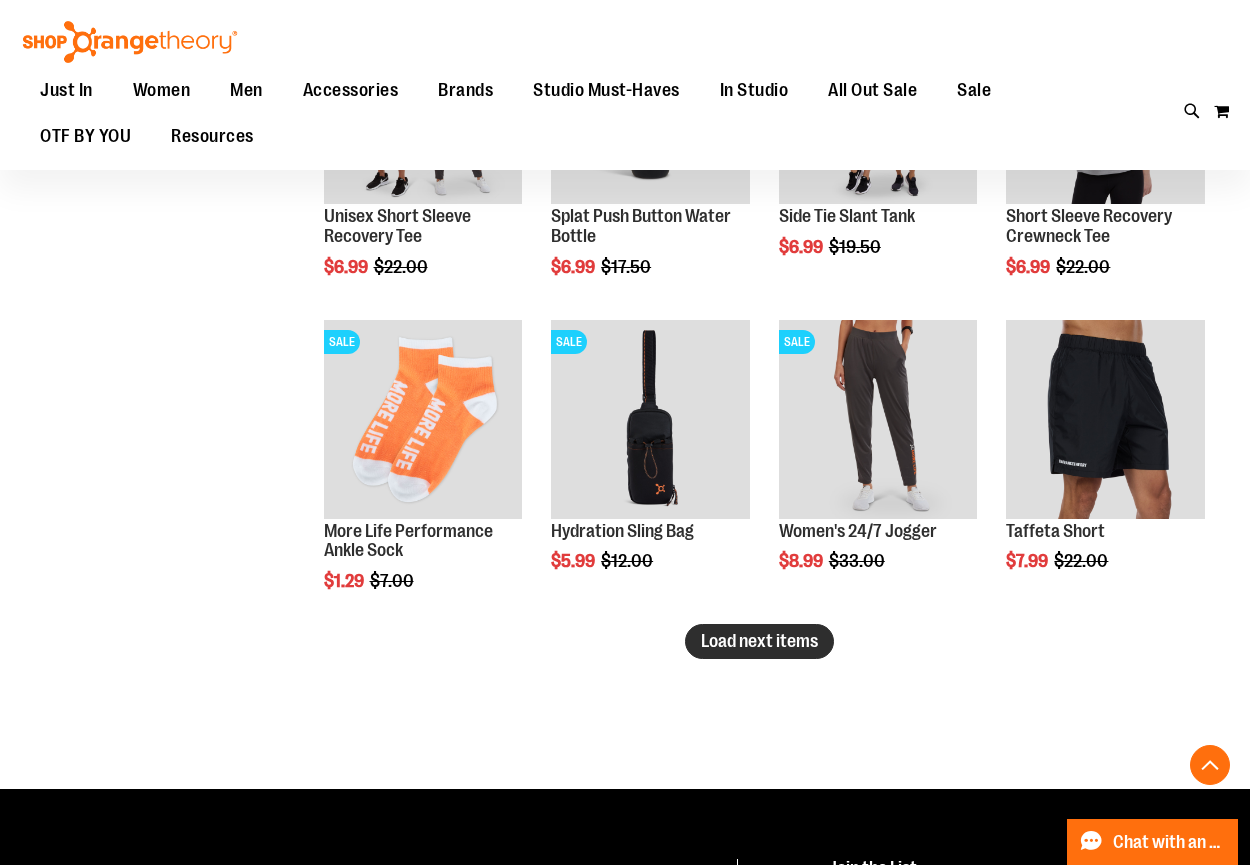 click on "Load next items" at bounding box center [759, 641] 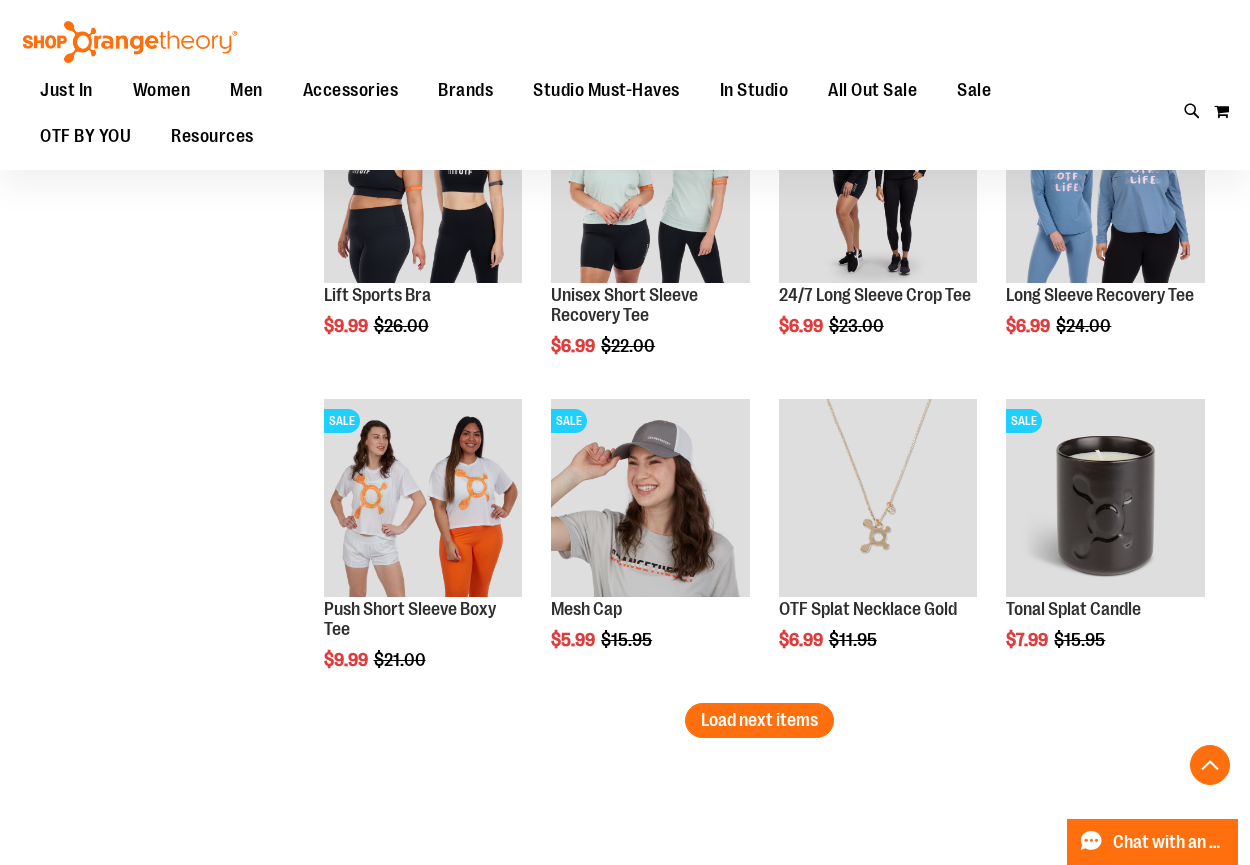 scroll, scrollTop: 3545, scrollLeft: 0, axis: vertical 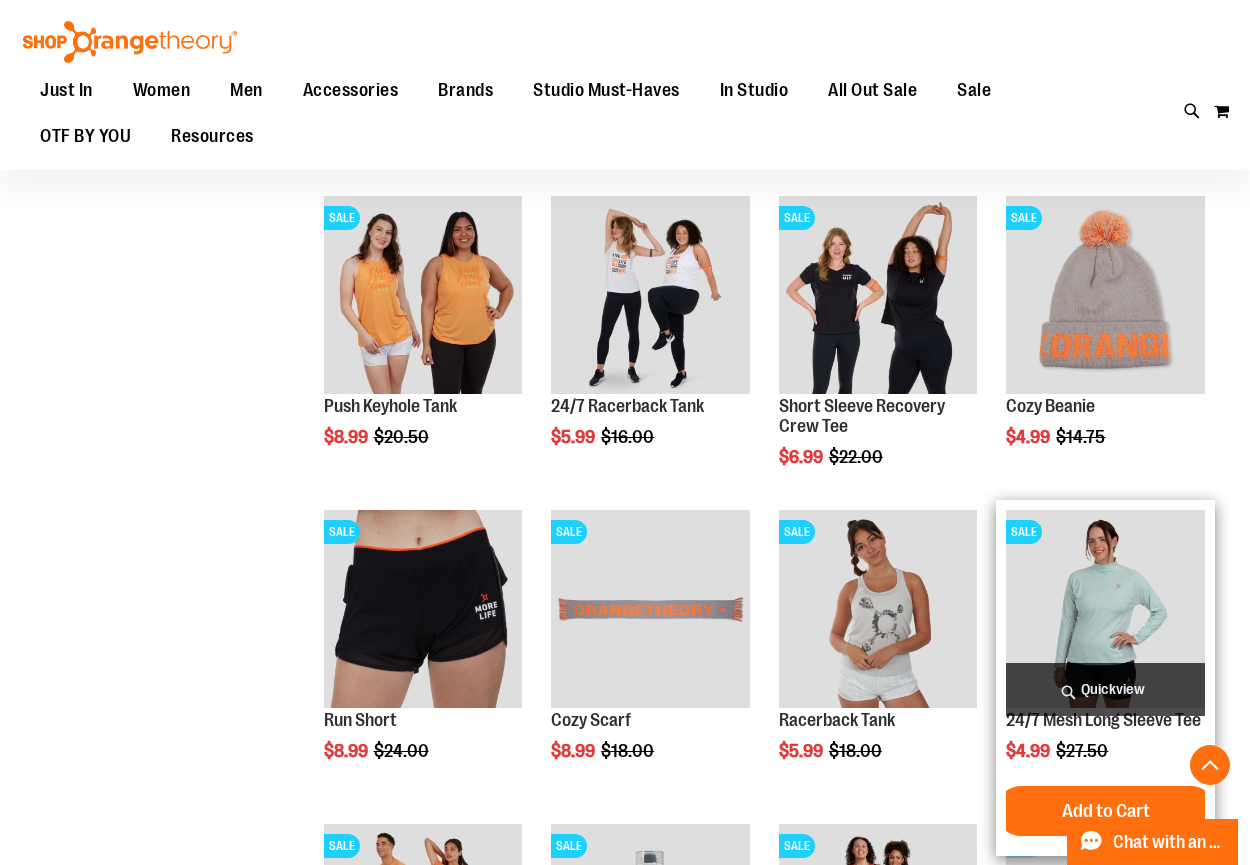 click at bounding box center [1105, 609] 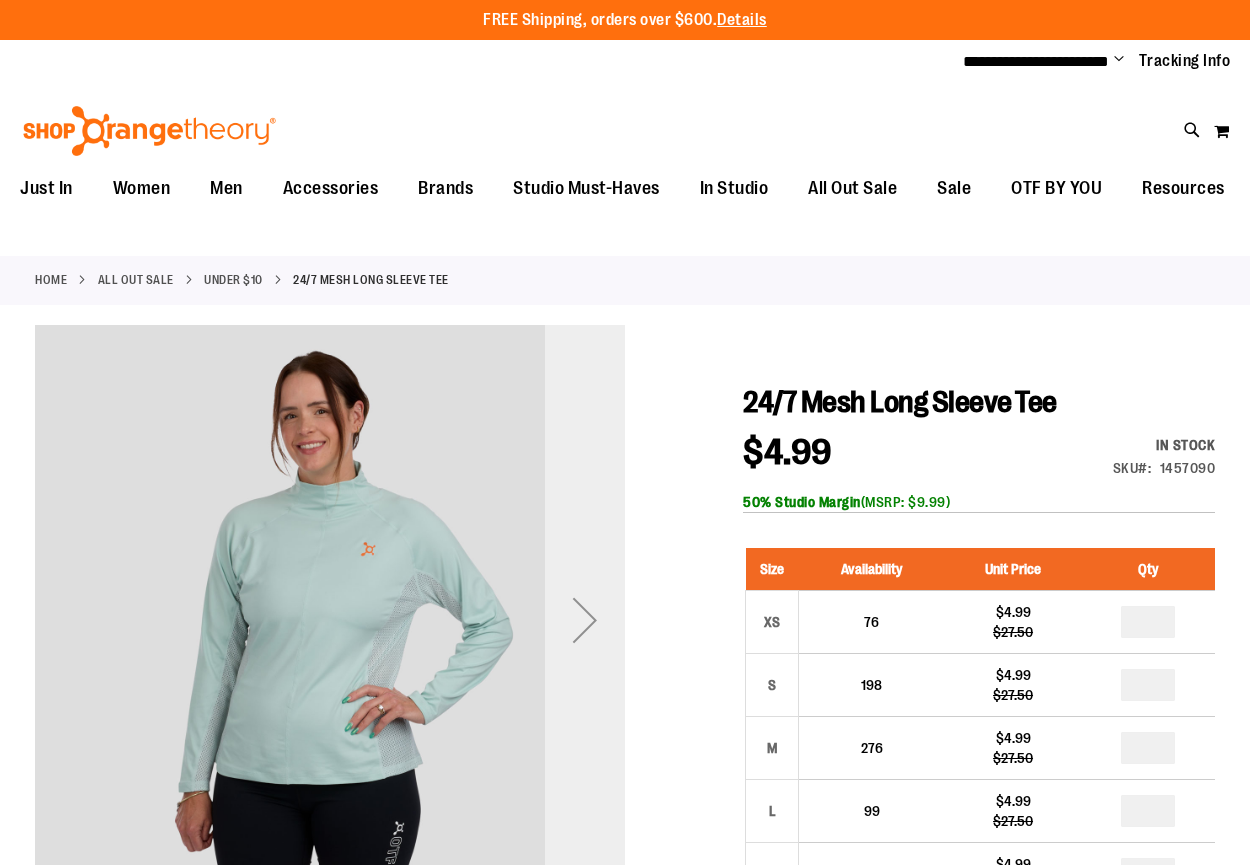 scroll, scrollTop: 0, scrollLeft: 0, axis: both 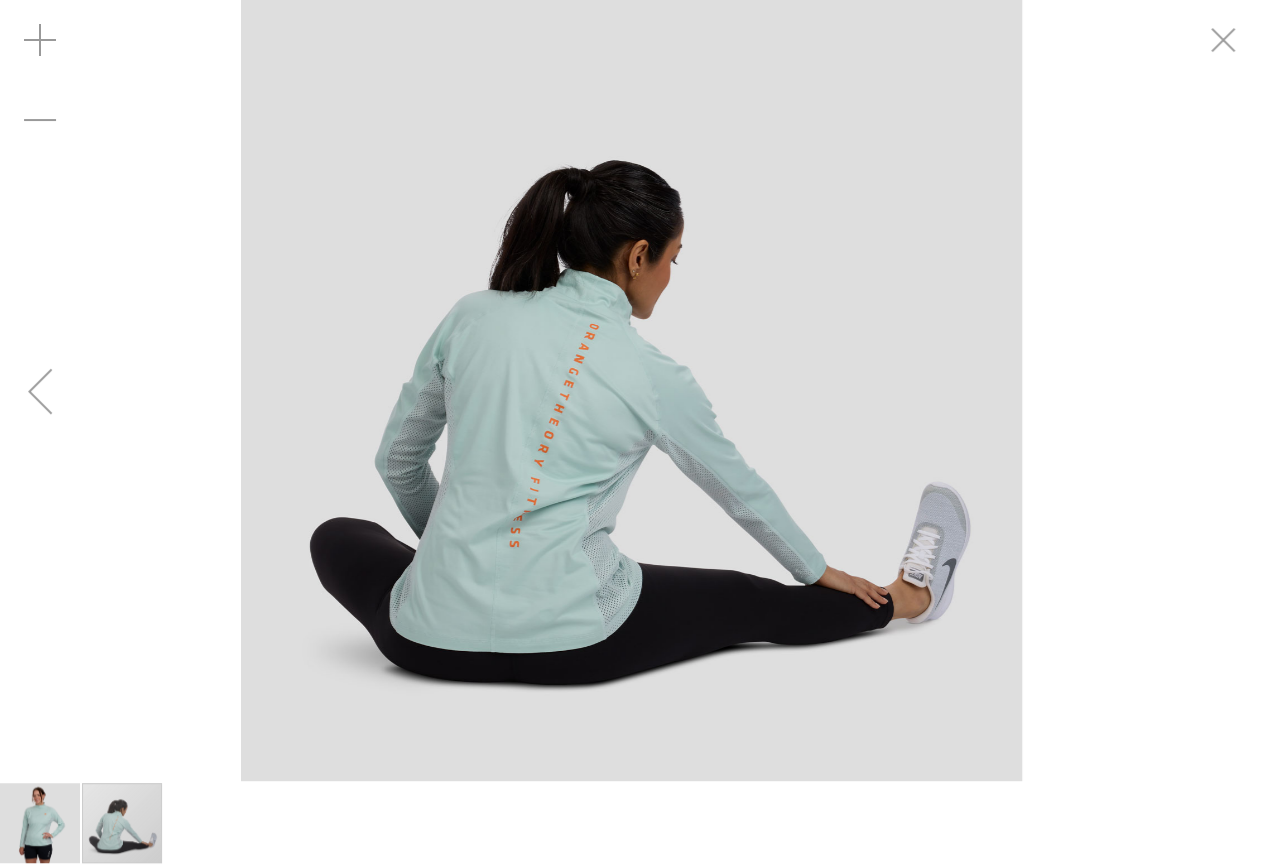 click at bounding box center (40, 391) 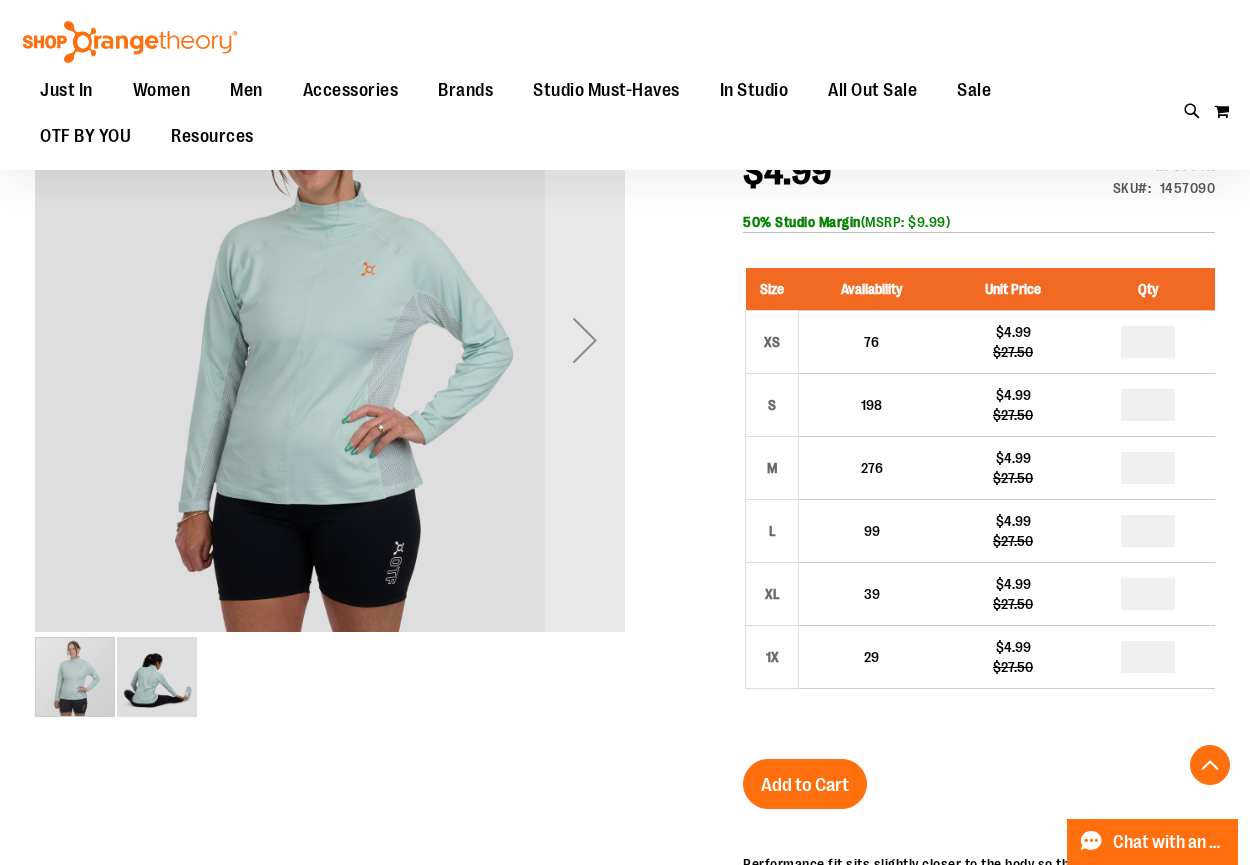 scroll, scrollTop: 0, scrollLeft: 0, axis: both 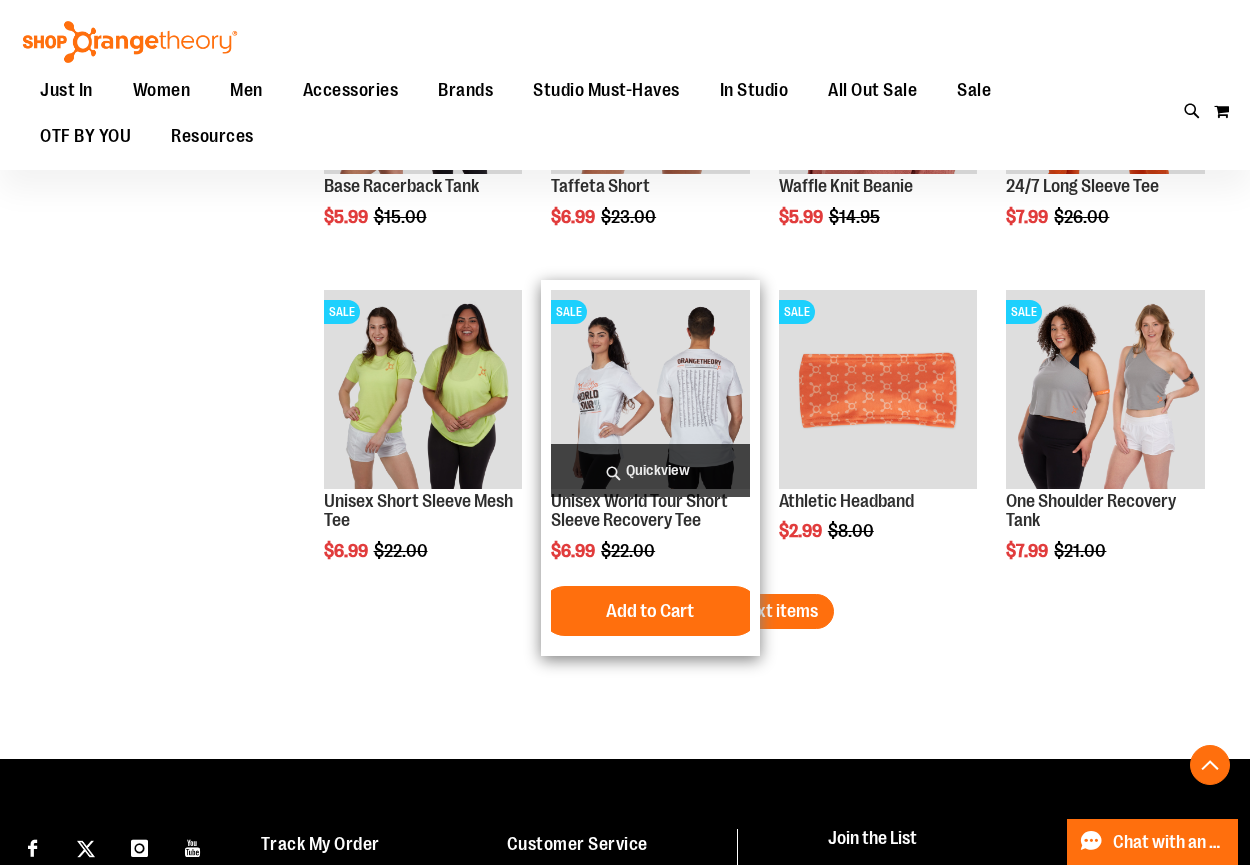 click on "Load next items" at bounding box center [759, 611] 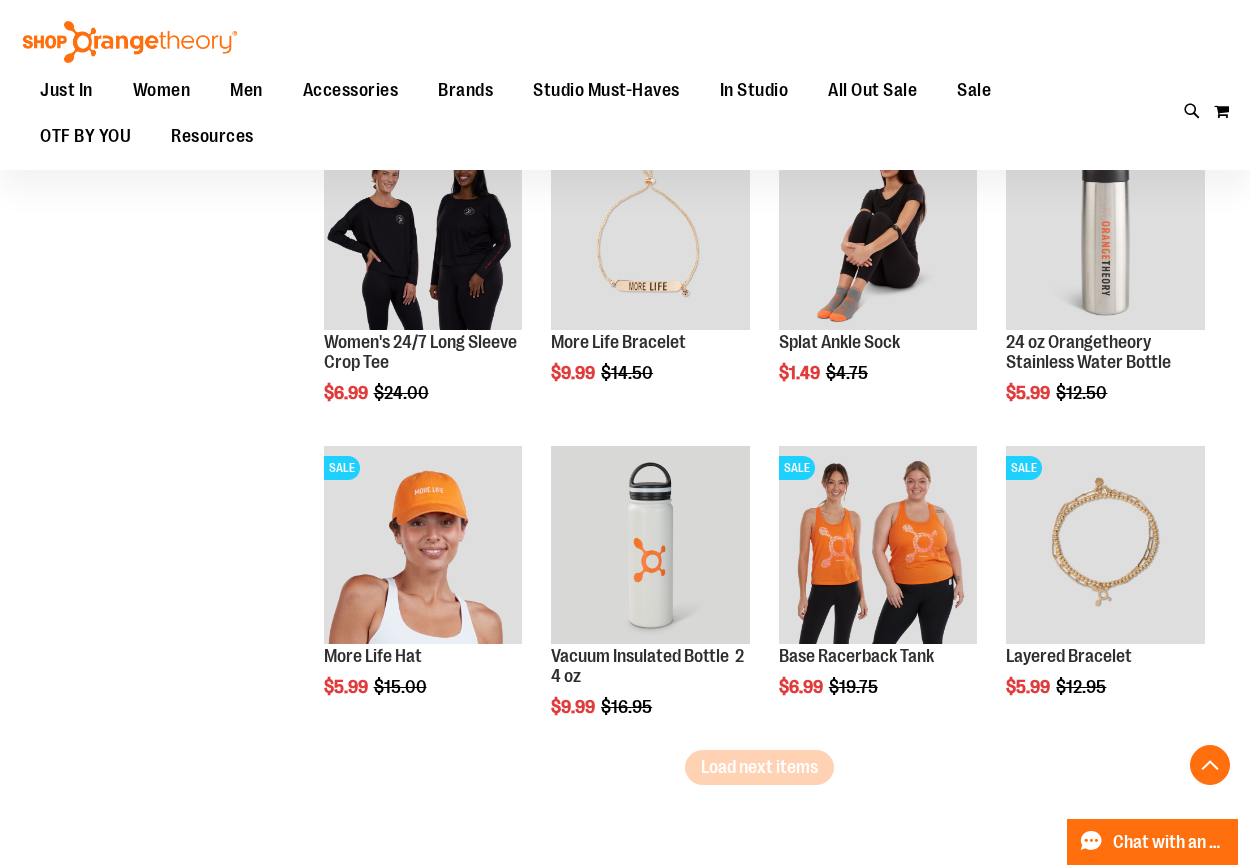 scroll, scrollTop: 3279, scrollLeft: 0, axis: vertical 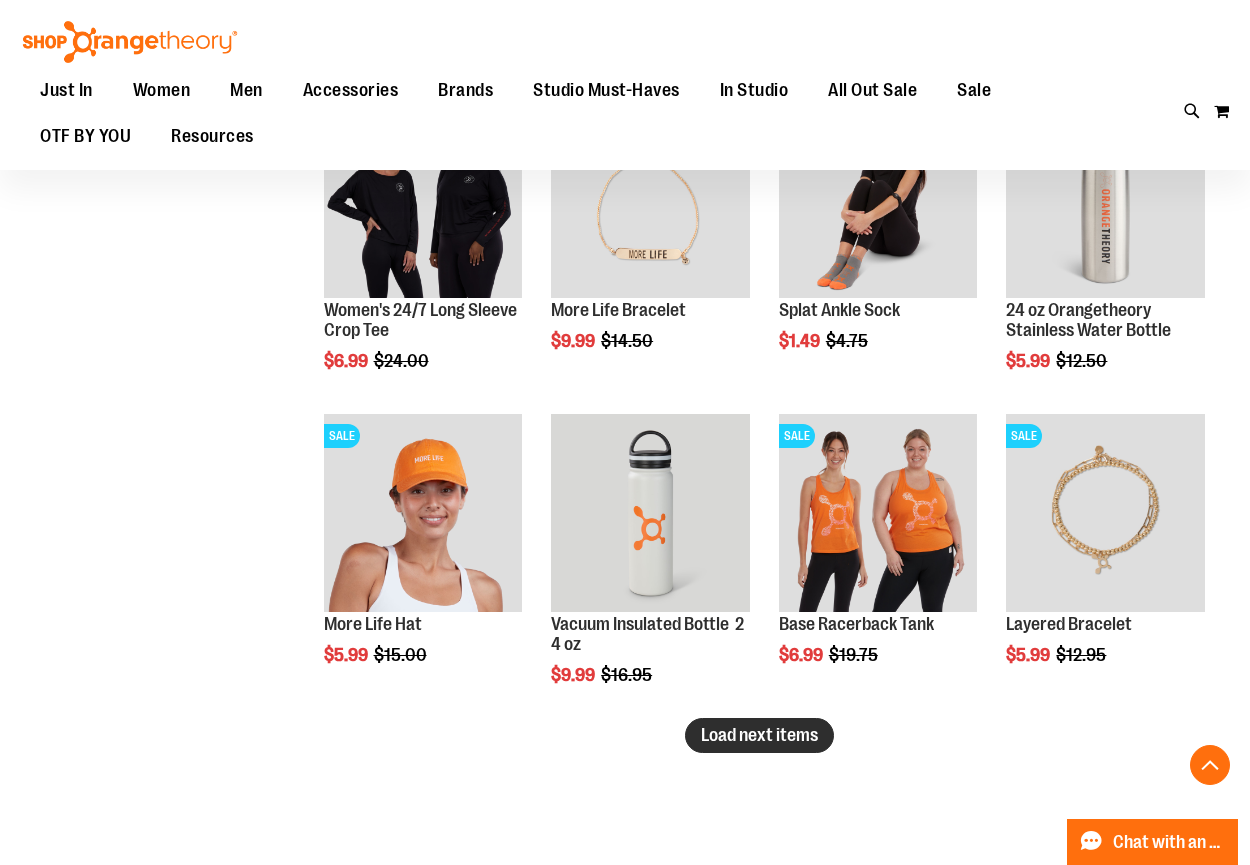 click on "Load next items" at bounding box center [759, 735] 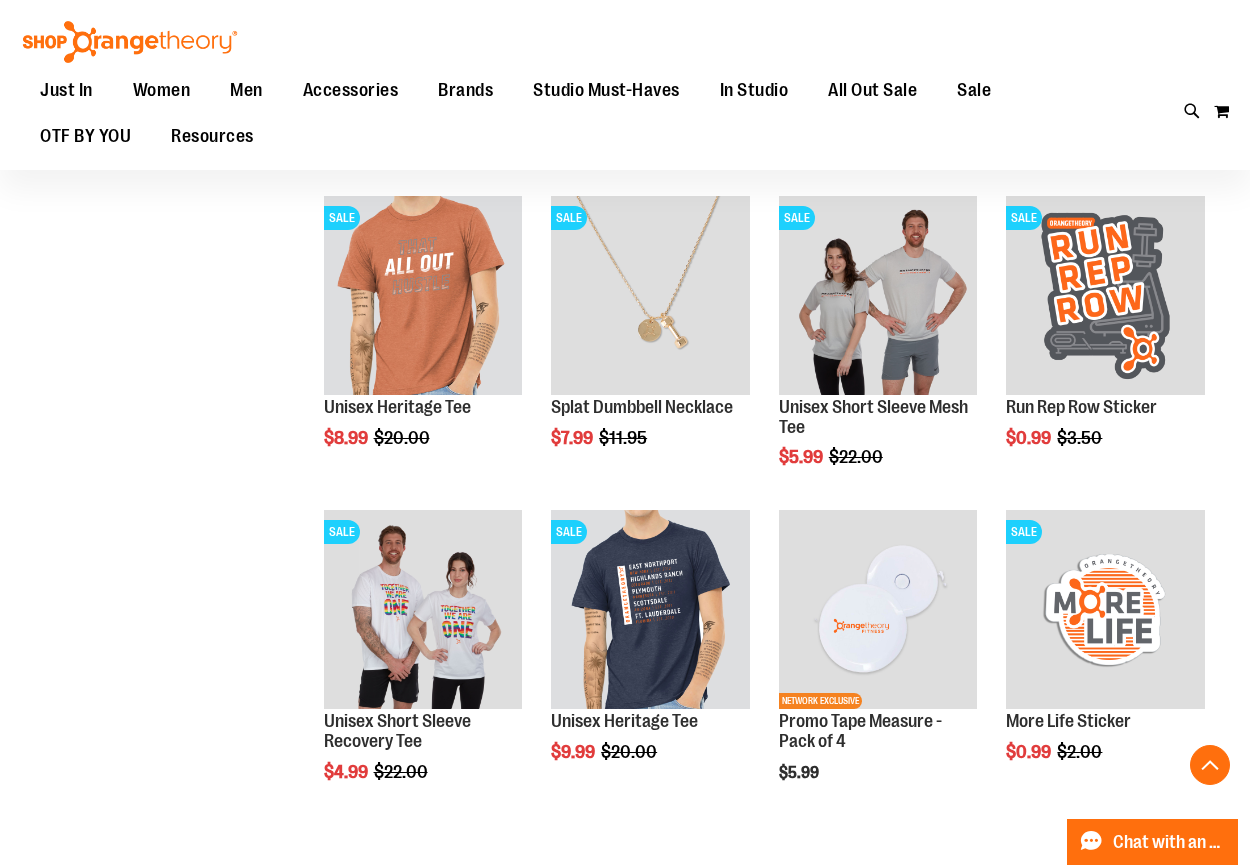 scroll, scrollTop: 4279, scrollLeft: 0, axis: vertical 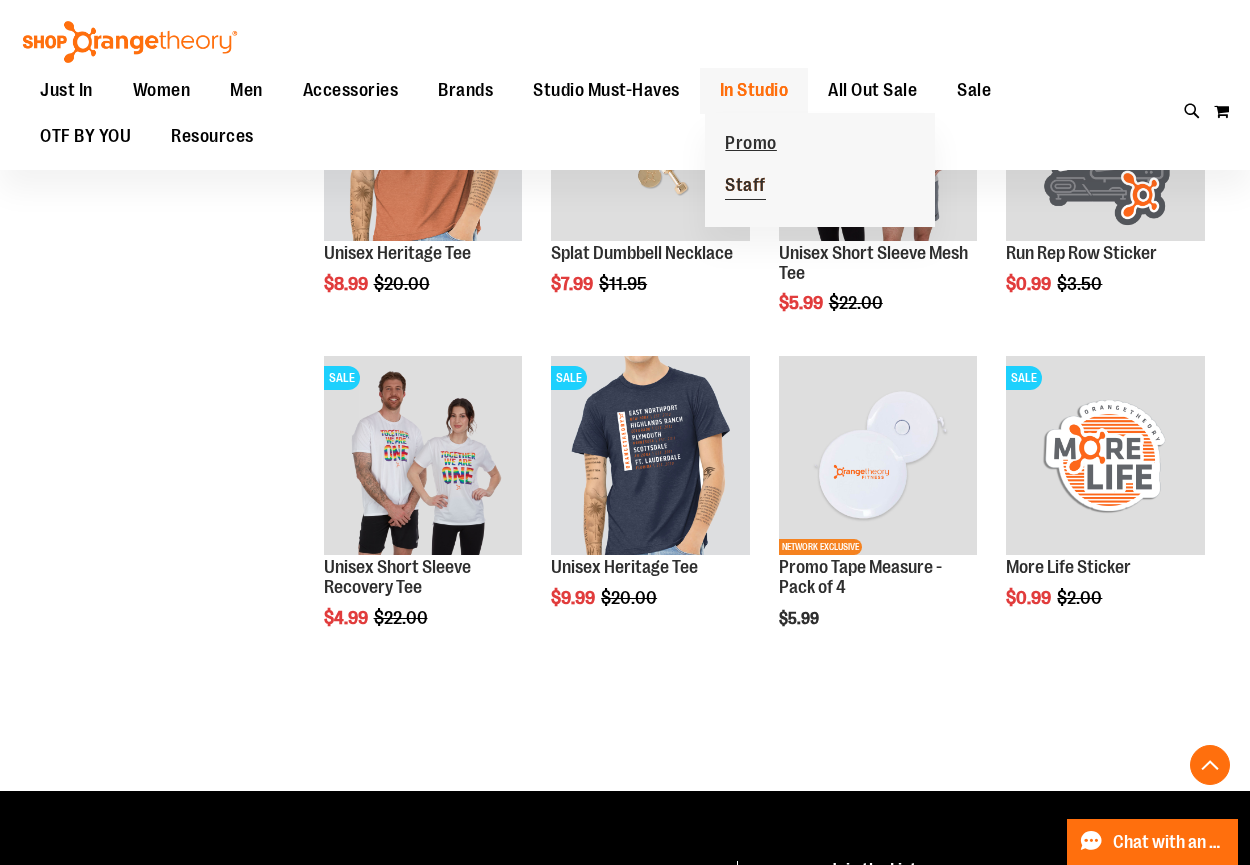 click on "Staff" at bounding box center (745, 187) 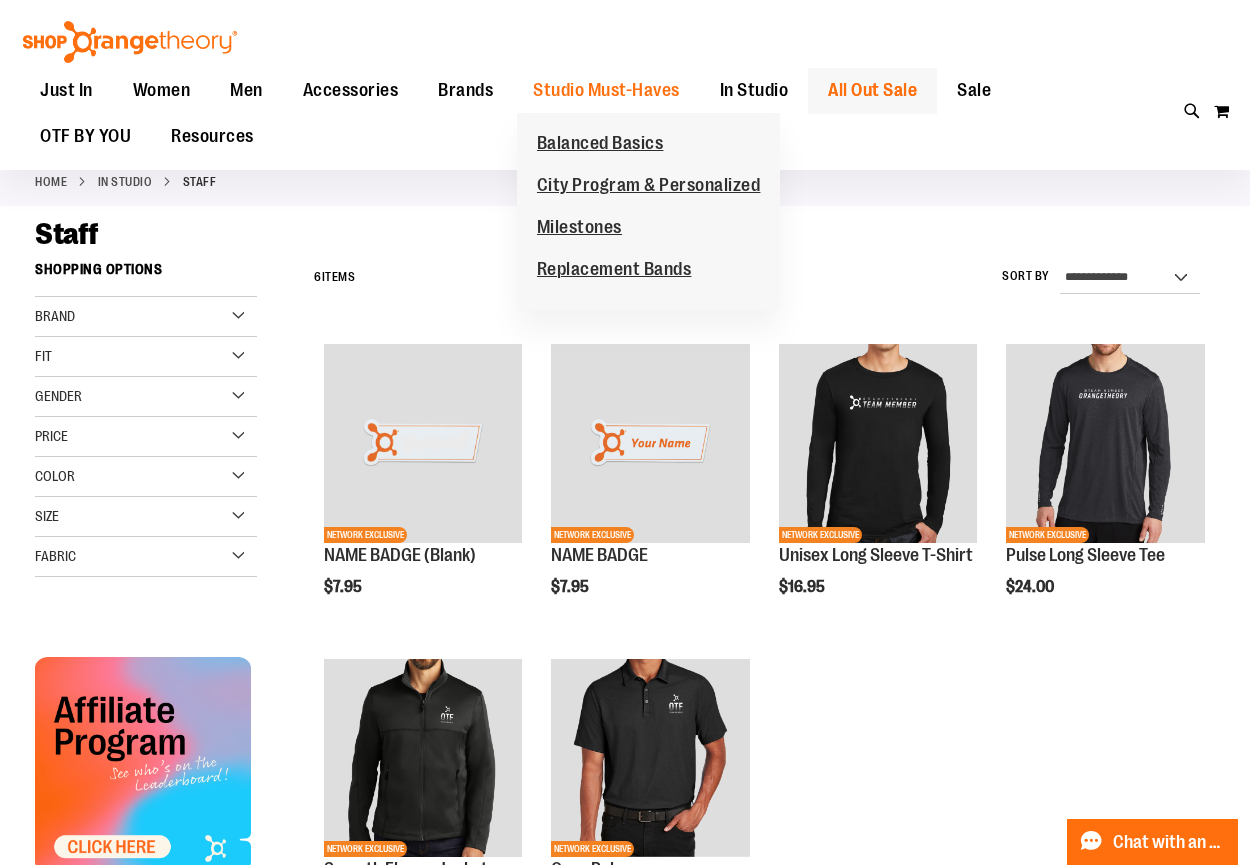 scroll, scrollTop: 0, scrollLeft: 0, axis: both 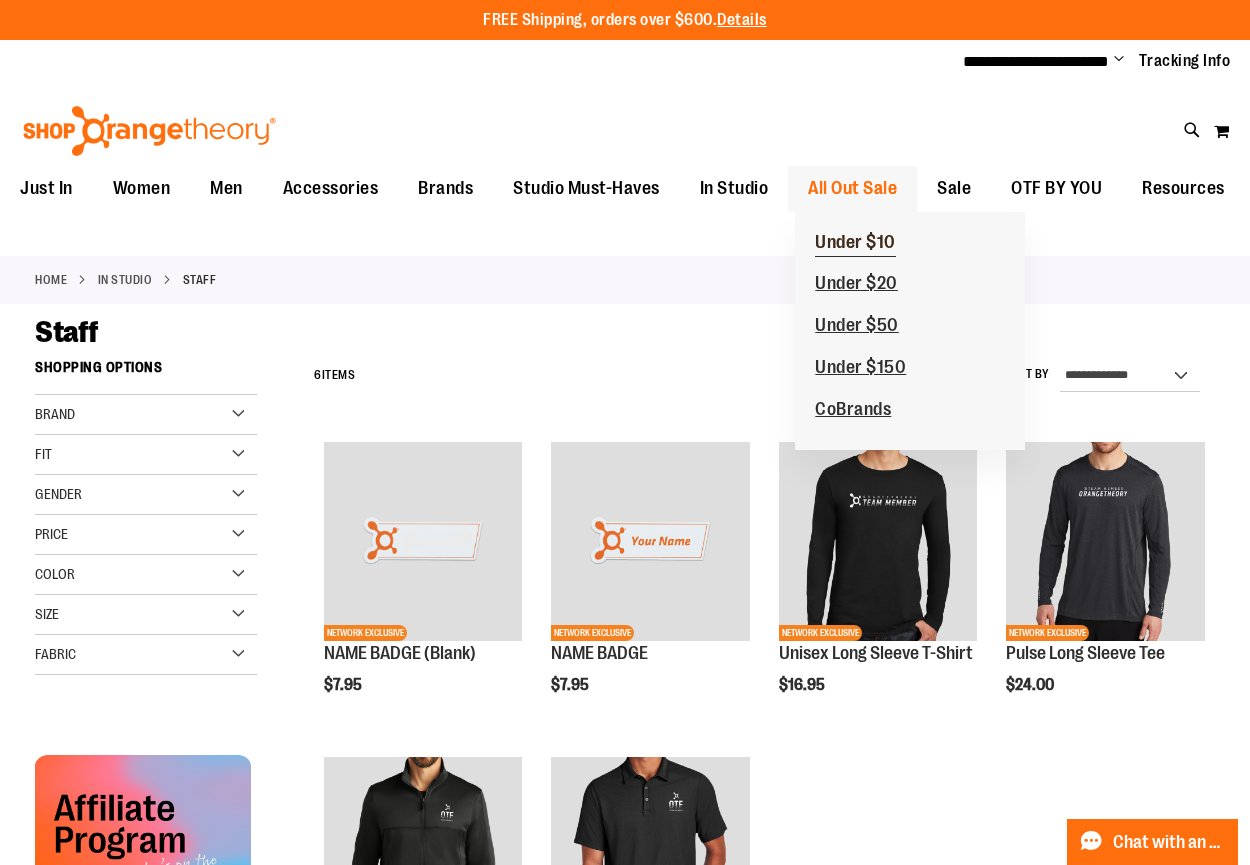 click on "Under $10" at bounding box center [855, 244] 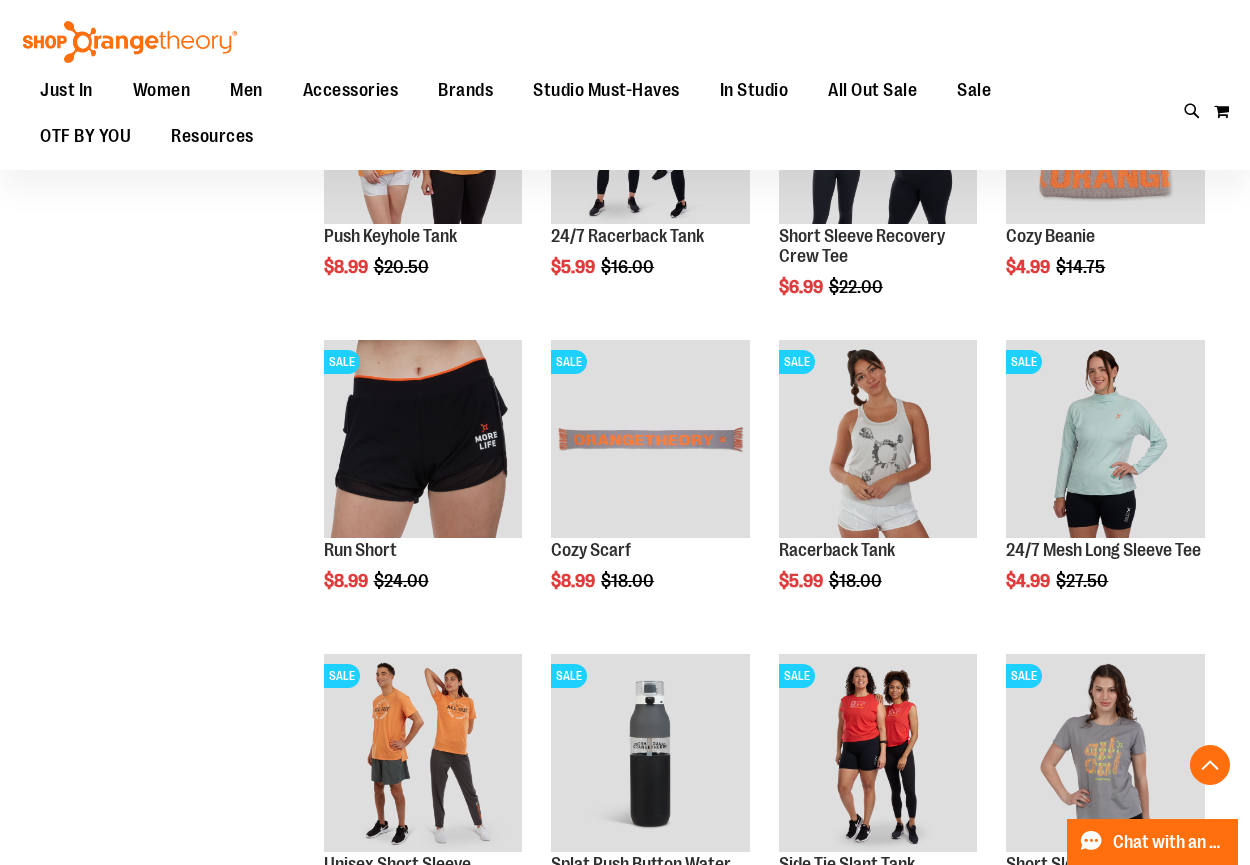 scroll, scrollTop: 1096, scrollLeft: 0, axis: vertical 